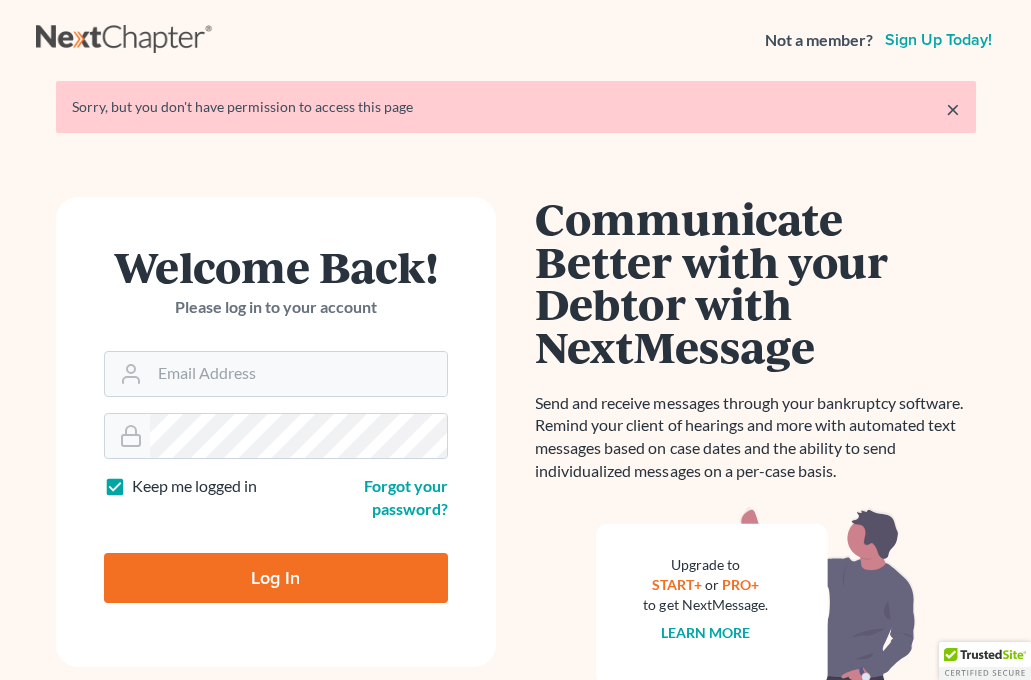 scroll, scrollTop: 0, scrollLeft: 0, axis: both 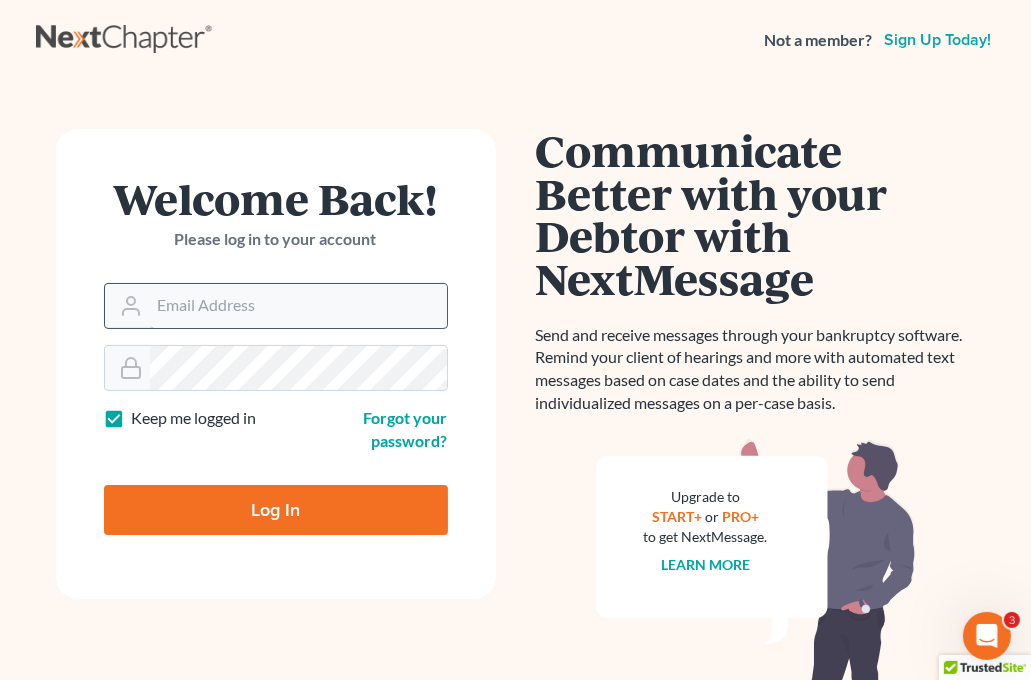 click on "Email Address" at bounding box center (298, 306) 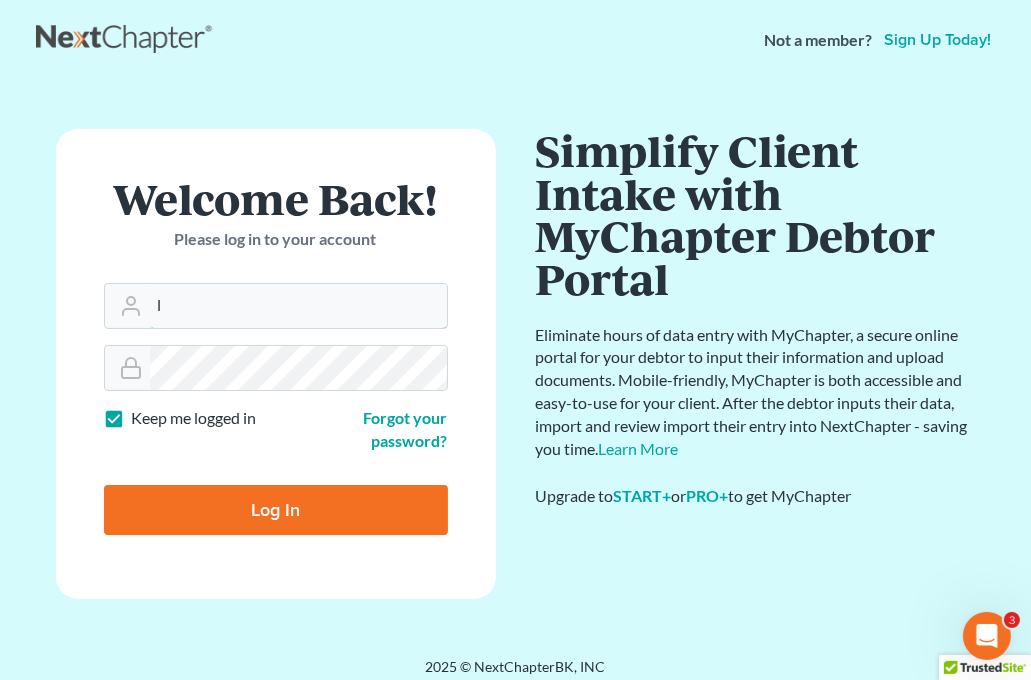 type on "[EMAIL]" 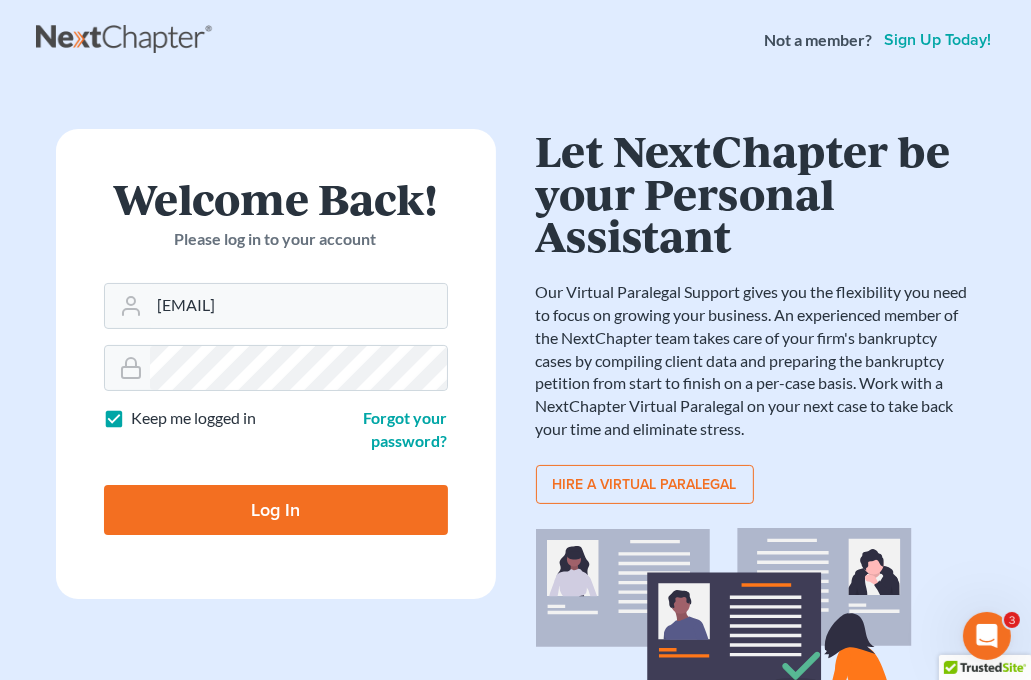 click on "Log In" at bounding box center (276, 510) 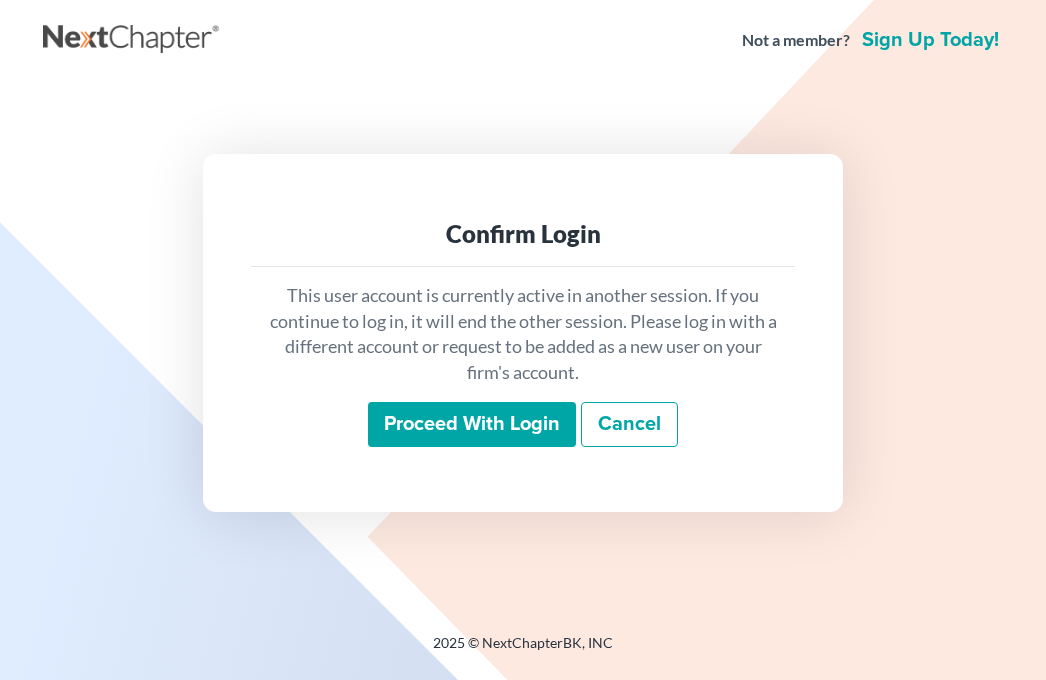 scroll, scrollTop: 0, scrollLeft: 0, axis: both 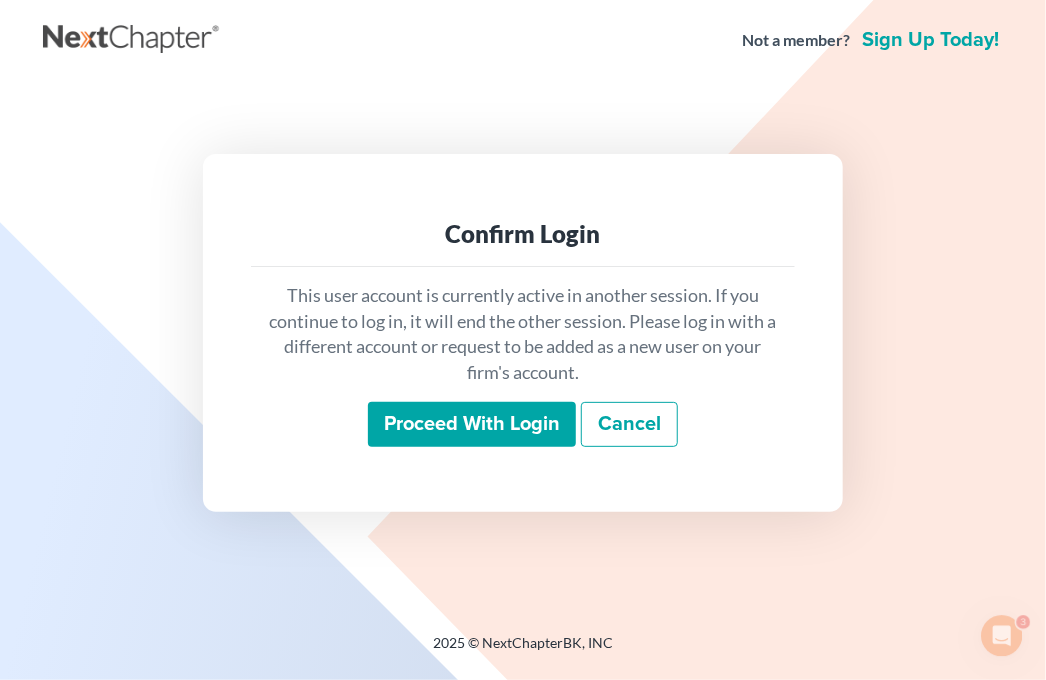 click on "Proceed with login" at bounding box center [472, 425] 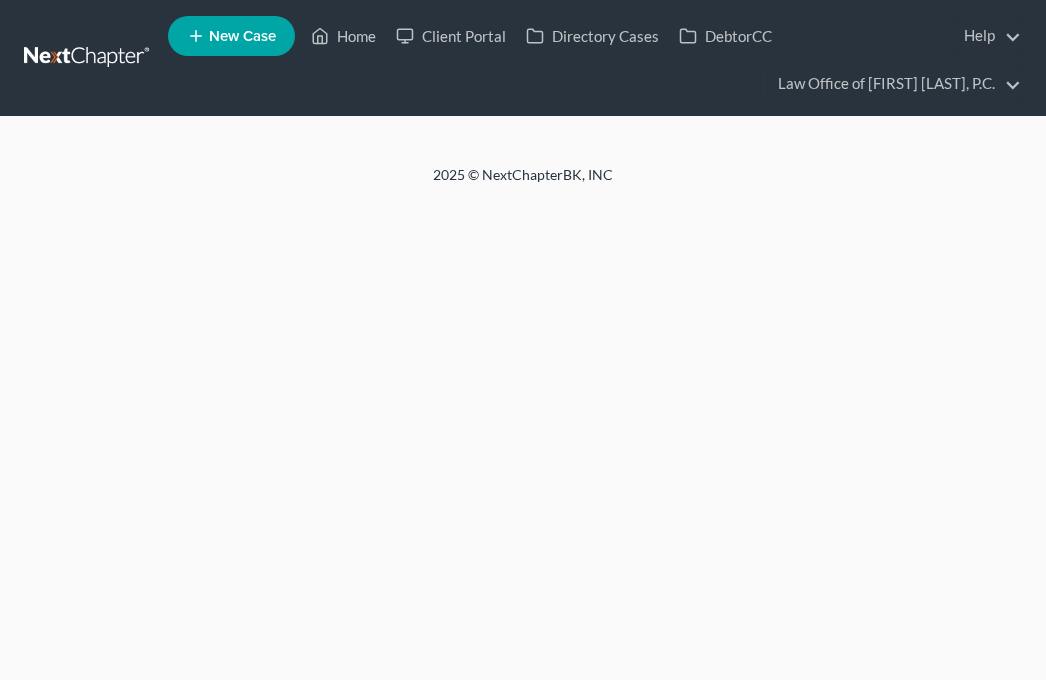 scroll, scrollTop: 0, scrollLeft: 0, axis: both 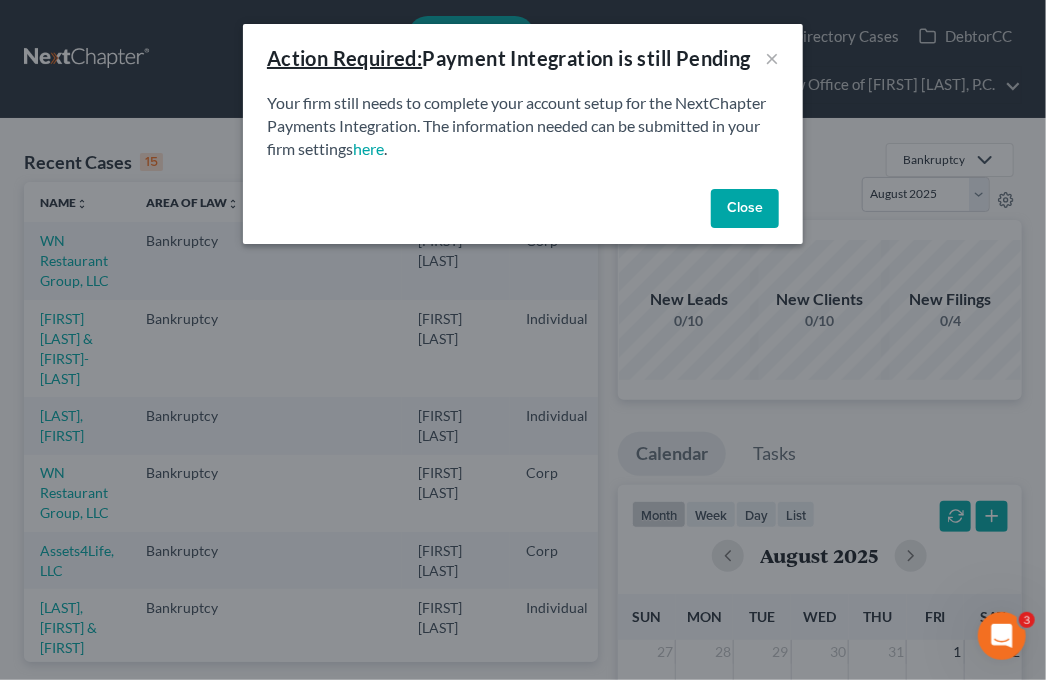 click on "Close" at bounding box center (745, 209) 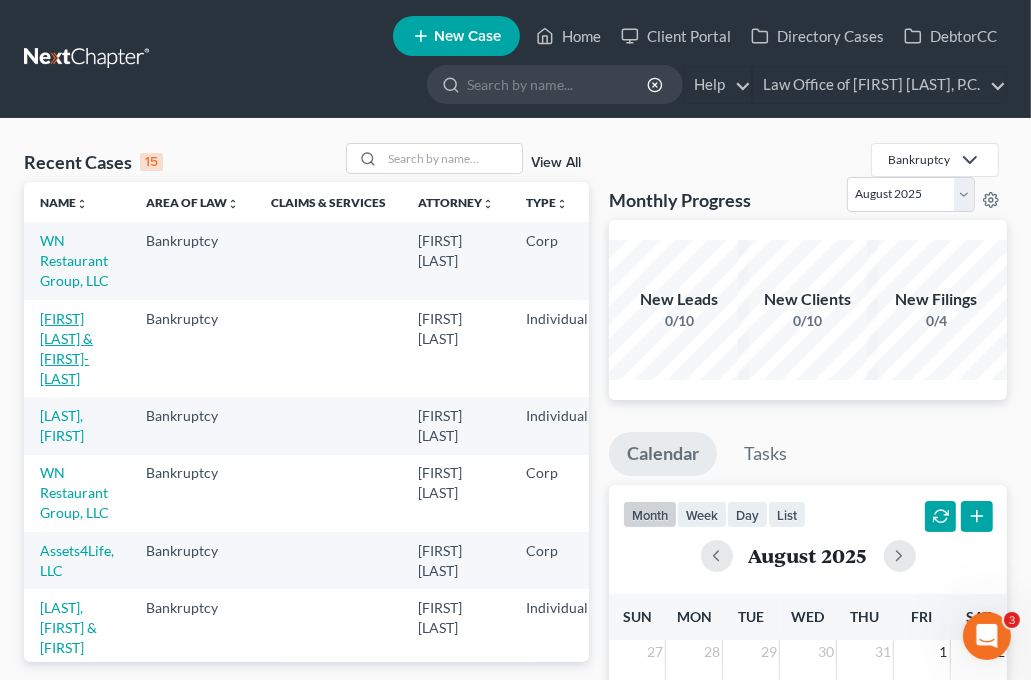 click on "Iannone, Robert & Karaban-Iannone, Kelly" at bounding box center (66, 348) 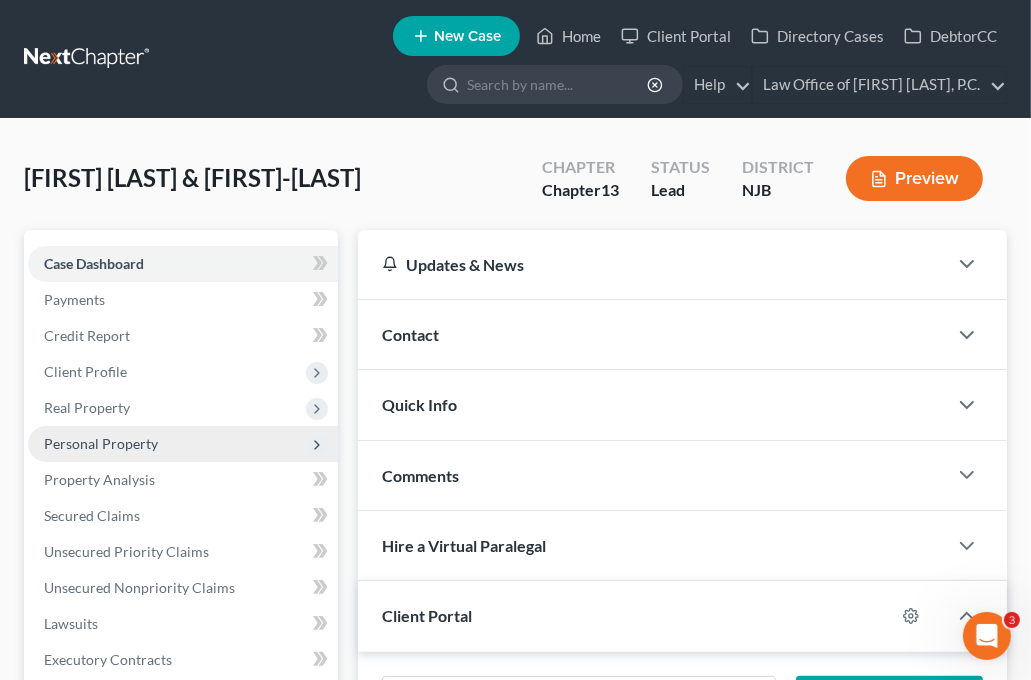 click on "Personal Property" at bounding box center [101, 443] 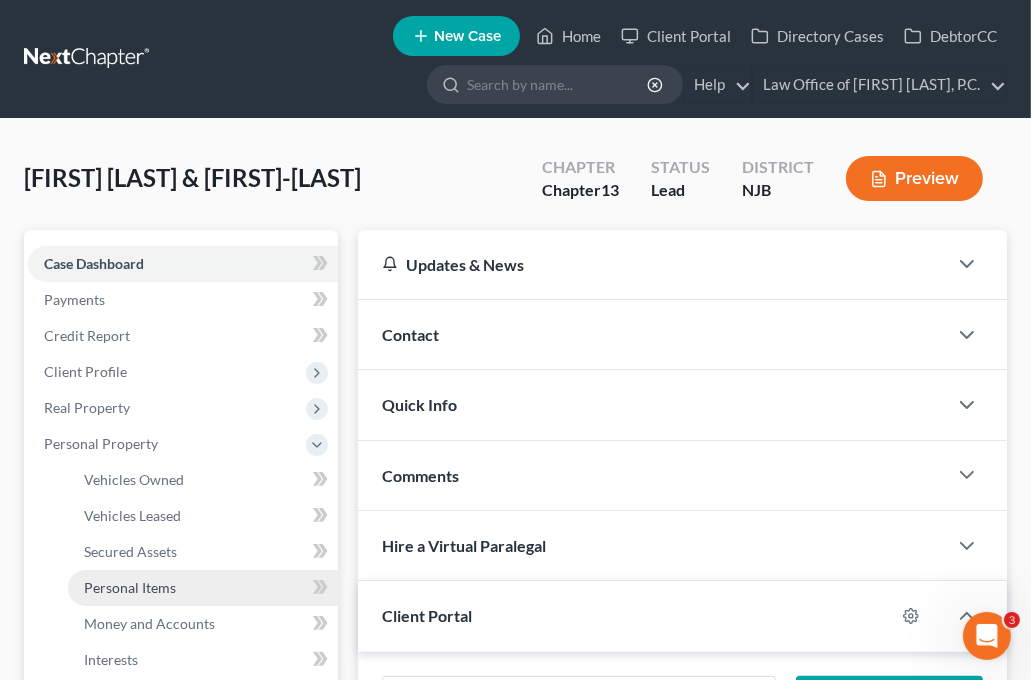scroll, scrollTop: 100, scrollLeft: 0, axis: vertical 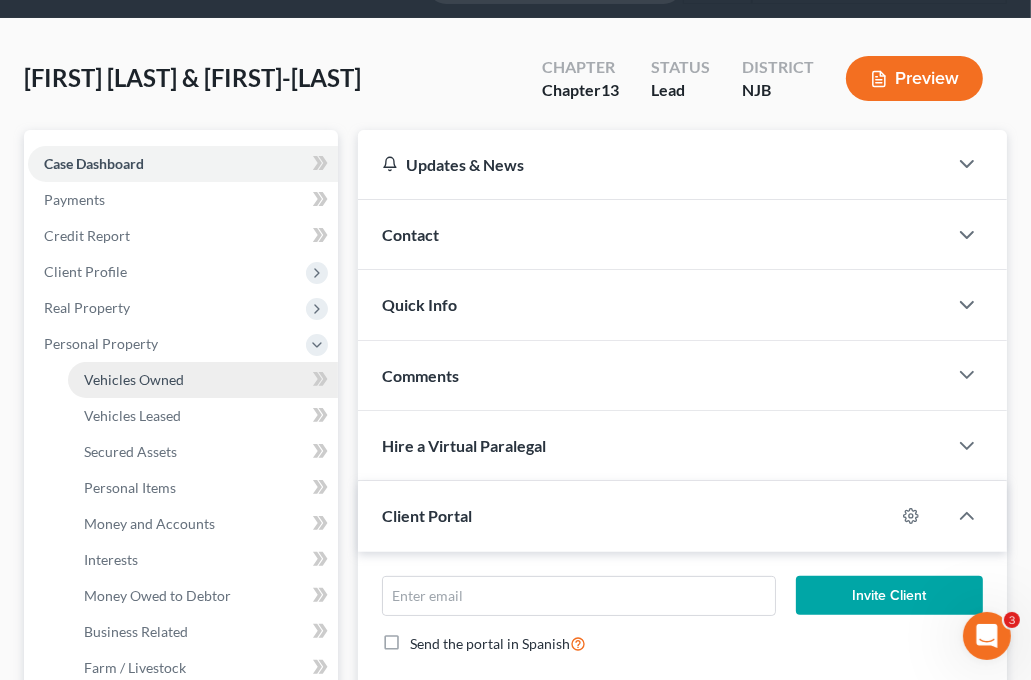 click on "Vehicles Owned" at bounding box center (134, 379) 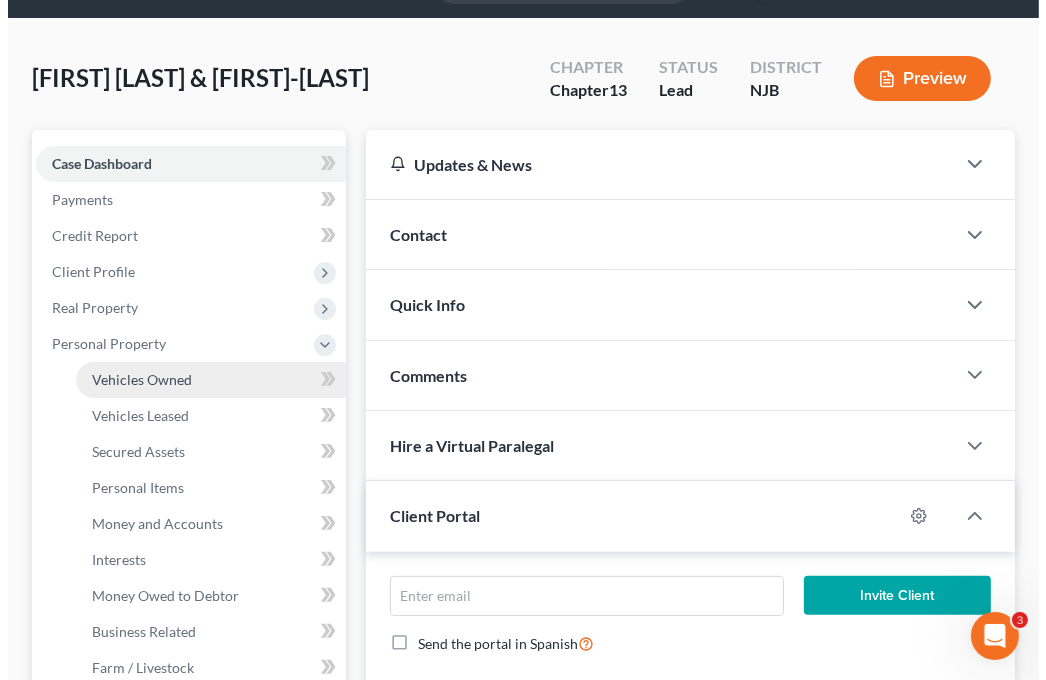 scroll, scrollTop: 0, scrollLeft: 0, axis: both 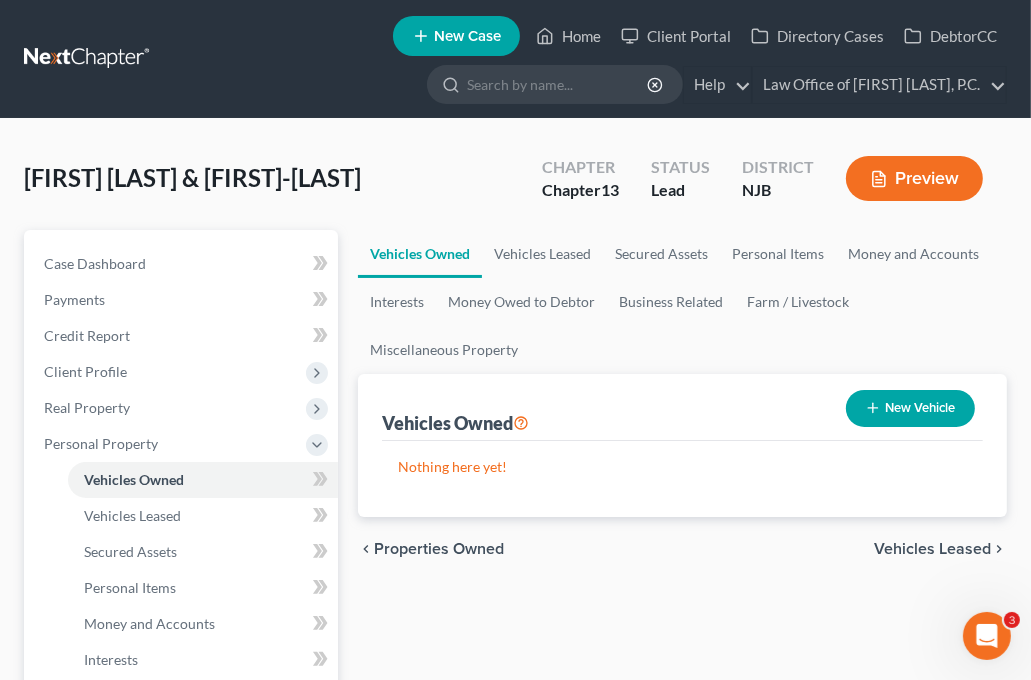 click on "New Vehicle" at bounding box center (910, 408) 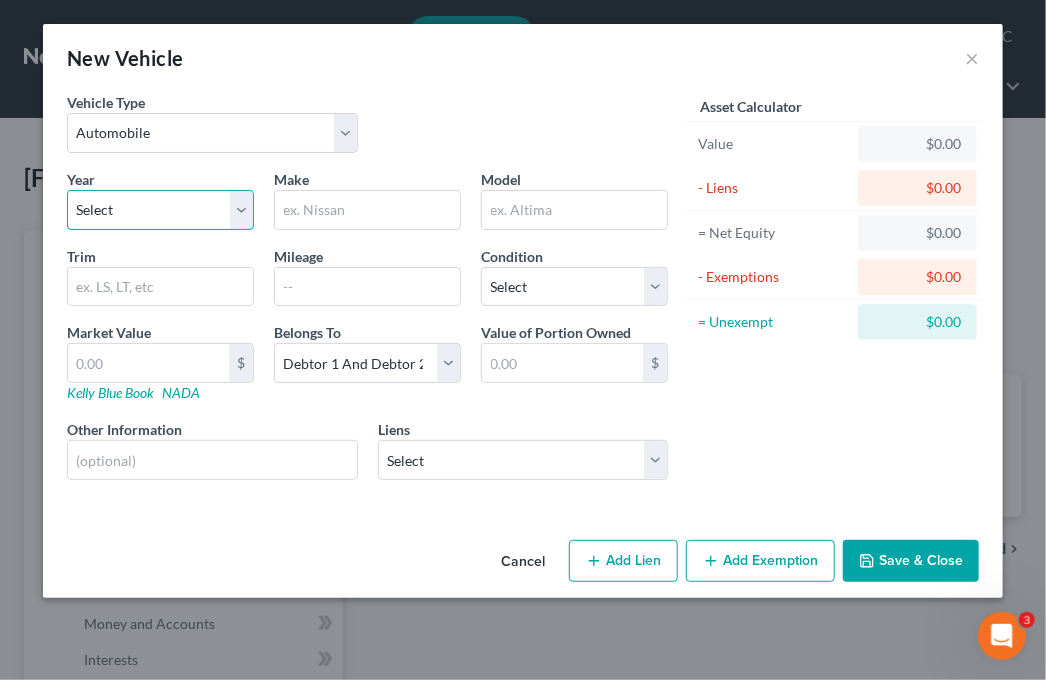 click on "Select 2026 2025 2024 2023 2022 2021 2020 2019 2018 2017 2016 2015 2014 2013 2012 2011 2010 2009 2008 2007 2006 2005 2004 2003 2002 2001 2000 1999 1998 1997 1996 1995 1994 1993 1992 1991 1990 1989 1988 1987 1986 1985 1984 1983 1982 1981 1980 1979 1978 1977 1976 1975 1974 1973 1972 1971 1970 1969 1968 1967 1966 1965 1964 1963 1962 1961 1960 1959 1958 1957 1956 1955 1954 1953 1952 1951 1950 1949 1948 1947 1946 1945 1944 1943 1942 1941 1940 1939 1938 1937 1936 1935 1934 1933 1932 1931 1930 1929 1928 1927 1926 1925 1924 1923 1922 1921 1920 1919 1918 1917 1916 1915 1914 1913 1912 1911 1910 1909 1908 1907 1906 1905 1904 1903 1902 1901" at bounding box center [160, 210] 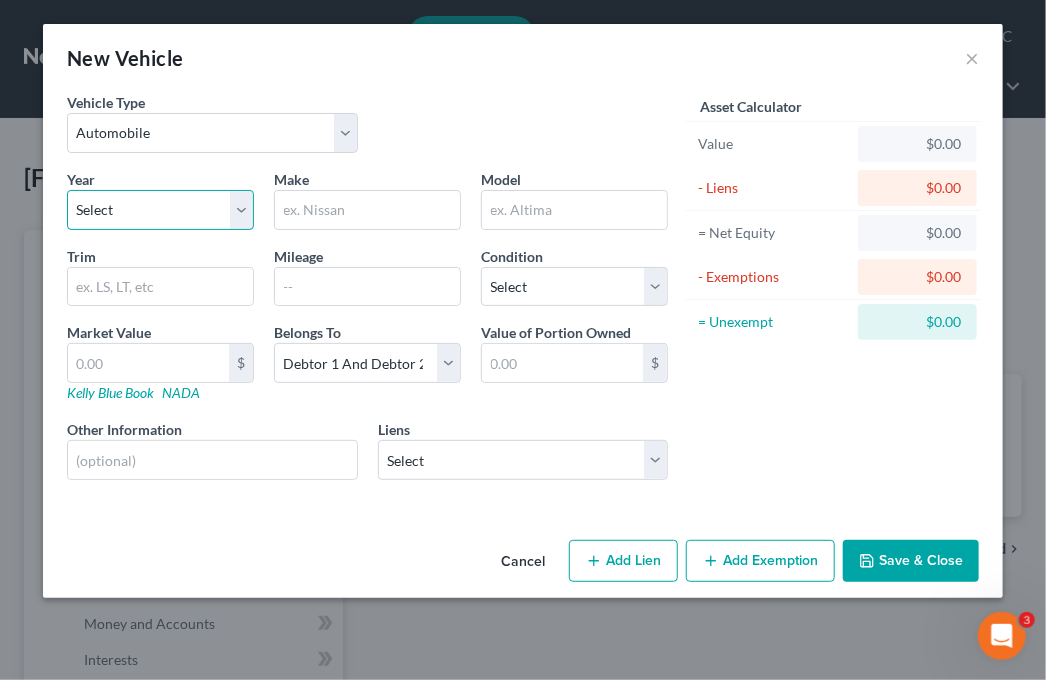 select on "9" 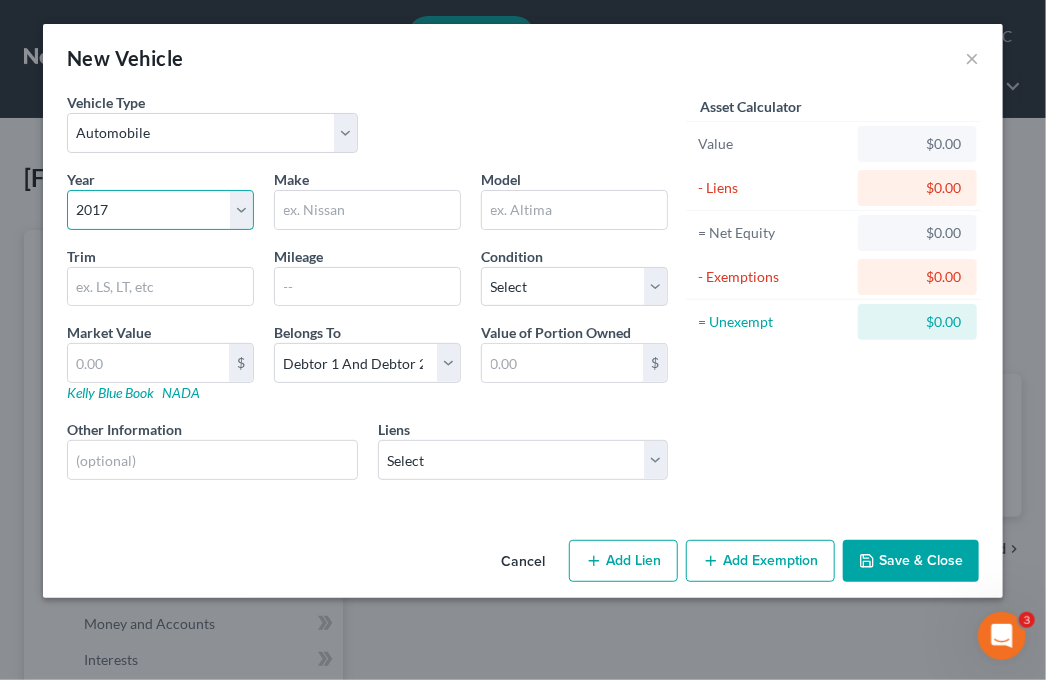 click on "Select 2026 2025 2024 2023 2022 2021 2020 2019 2018 2017 2016 2015 2014 2013 2012 2011 2010 2009 2008 2007 2006 2005 2004 2003 2002 2001 2000 1999 1998 1997 1996 1995 1994 1993 1992 1991 1990 1989 1988 1987 1986 1985 1984 1983 1982 1981 1980 1979 1978 1977 1976 1975 1974 1973 1972 1971 1970 1969 1968 1967 1966 1965 1964 1963 1962 1961 1960 1959 1958 1957 1956 1955 1954 1953 1952 1951 1950 1949 1948 1947 1946 1945 1944 1943 1942 1941 1940 1939 1938 1937 1936 1935 1934 1933 1932 1931 1930 1929 1928 1927 1926 1925 1924 1923 1922 1921 1920 1919 1918 1917 1916 1915 1914 1913 1912 1911 1910 1909 1908 1907 1906 1905 1904 1903 1902 1901" at bounding box center [160, 210] 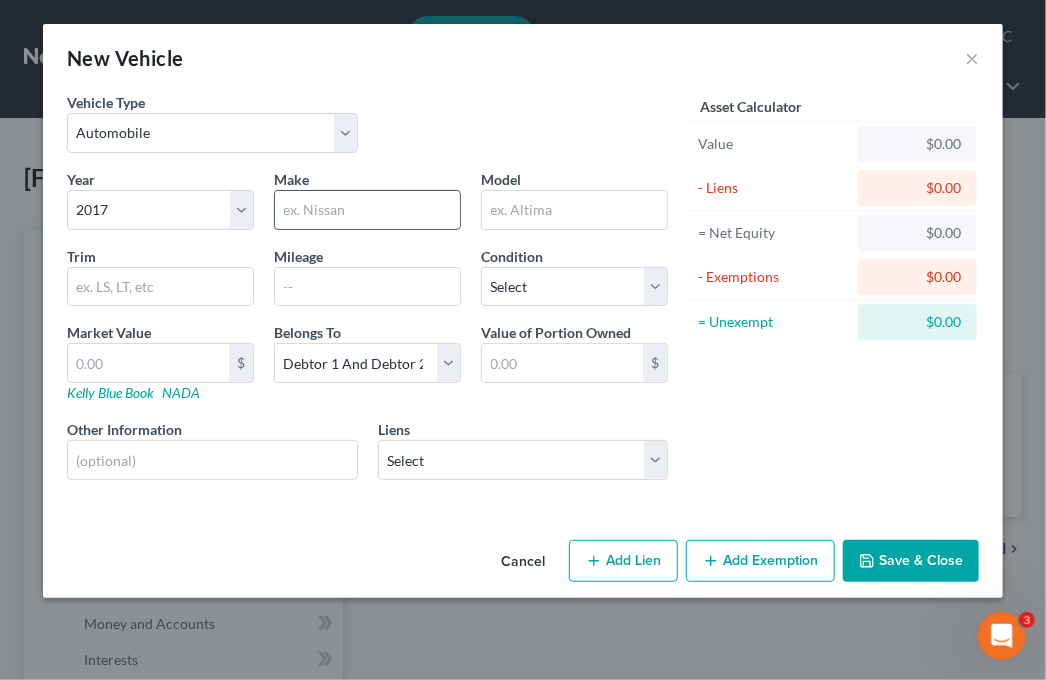 click at bounding box center (367, 210) 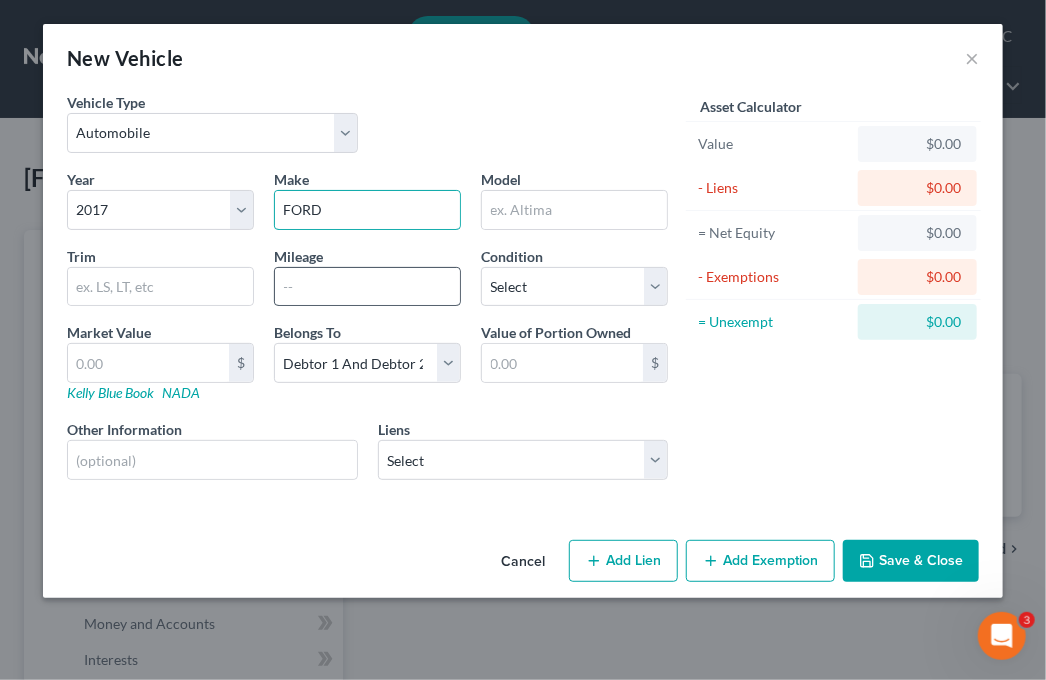 type on "FORD" 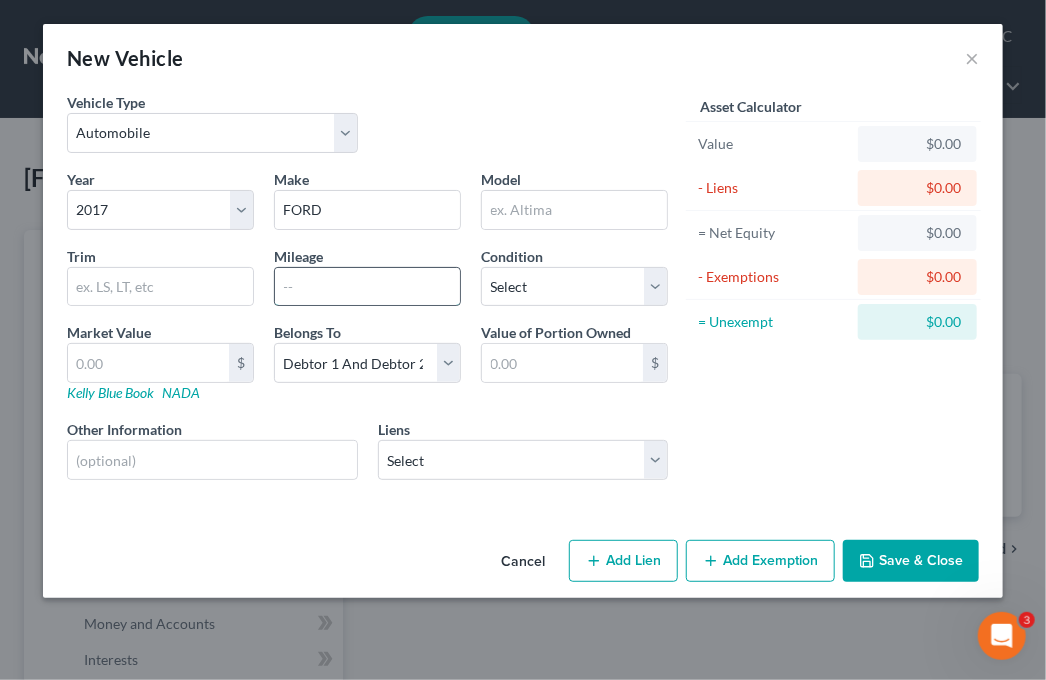 click at bounding box center [367, 287] 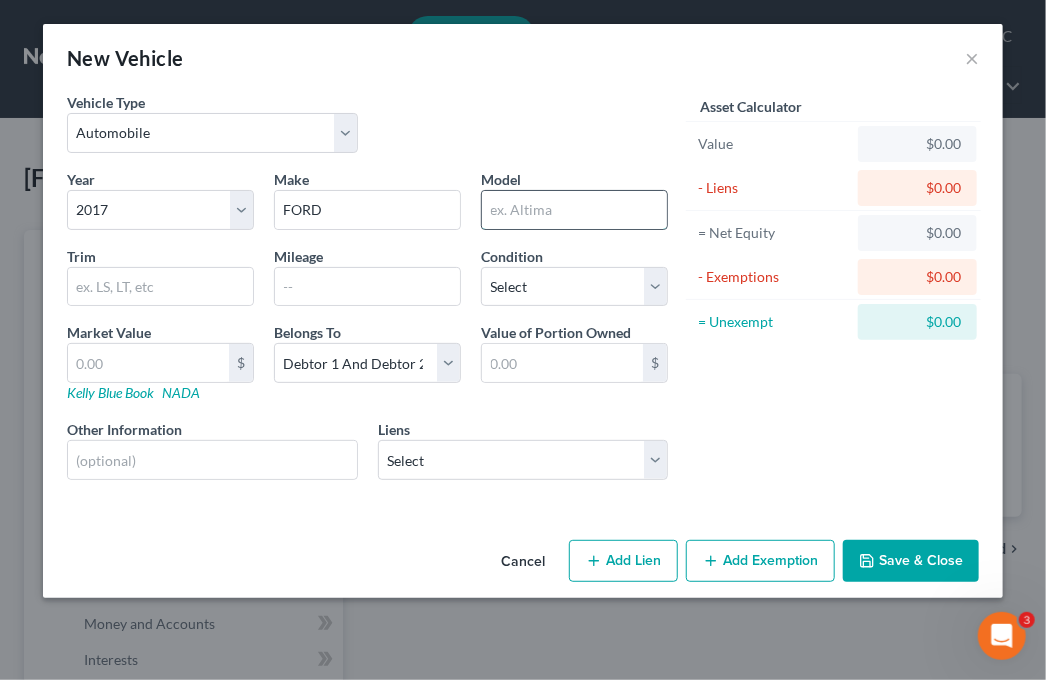 click at bounding box center [574, 210] 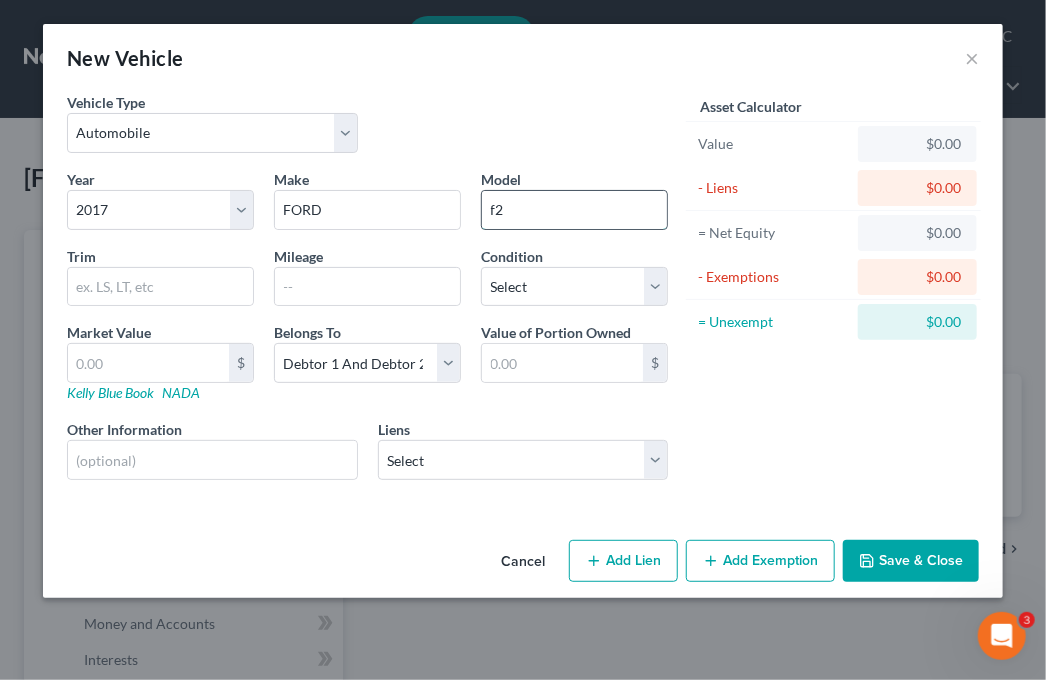 type on "f" 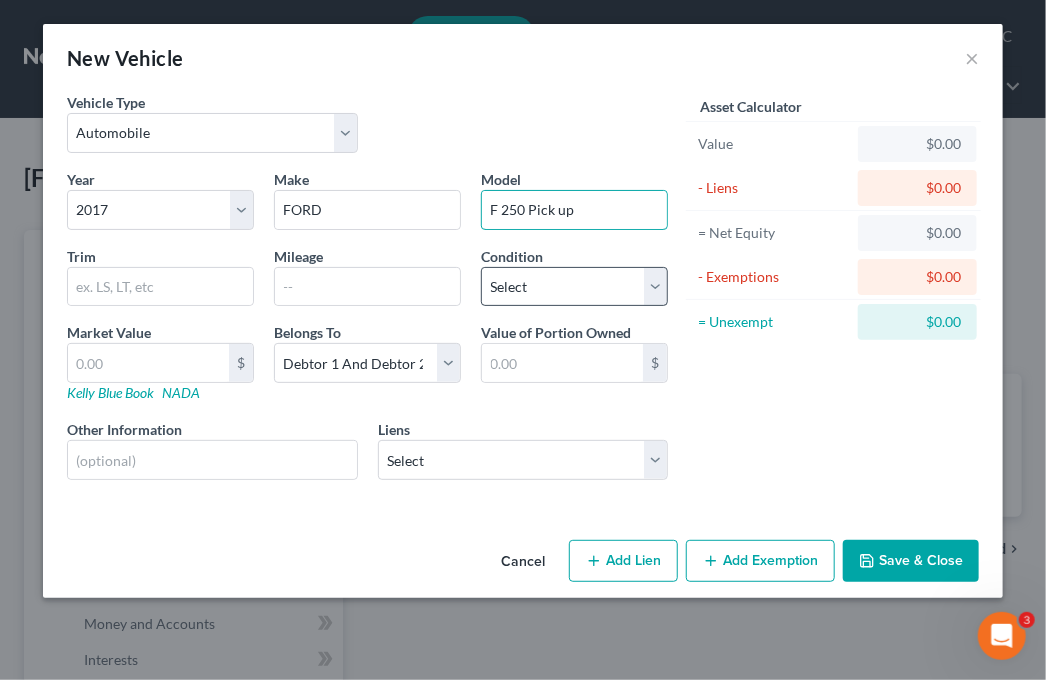 type on "F 250 Pick up" 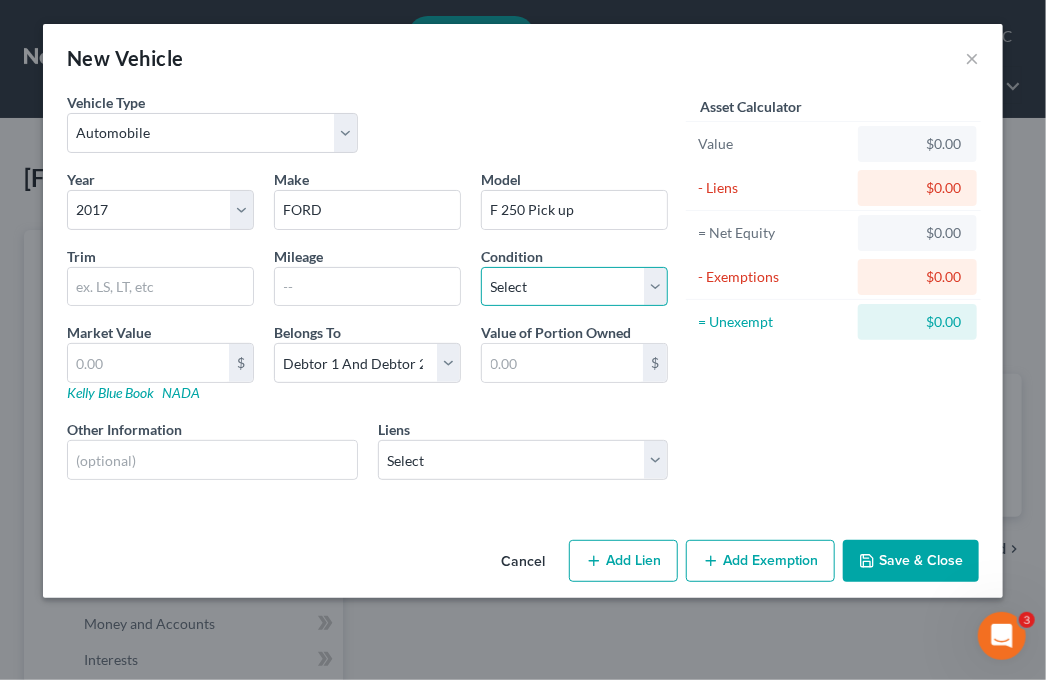 click on "Select Excellent Very Good Good Fair Poor" at bounding box center (574, 287) 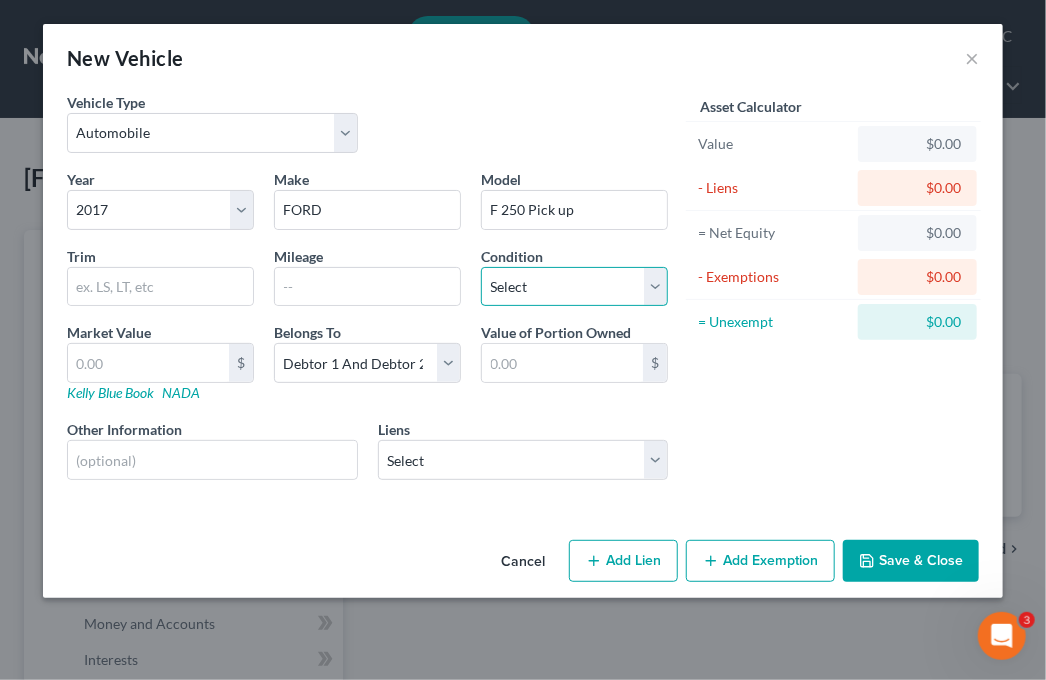 select on "2" 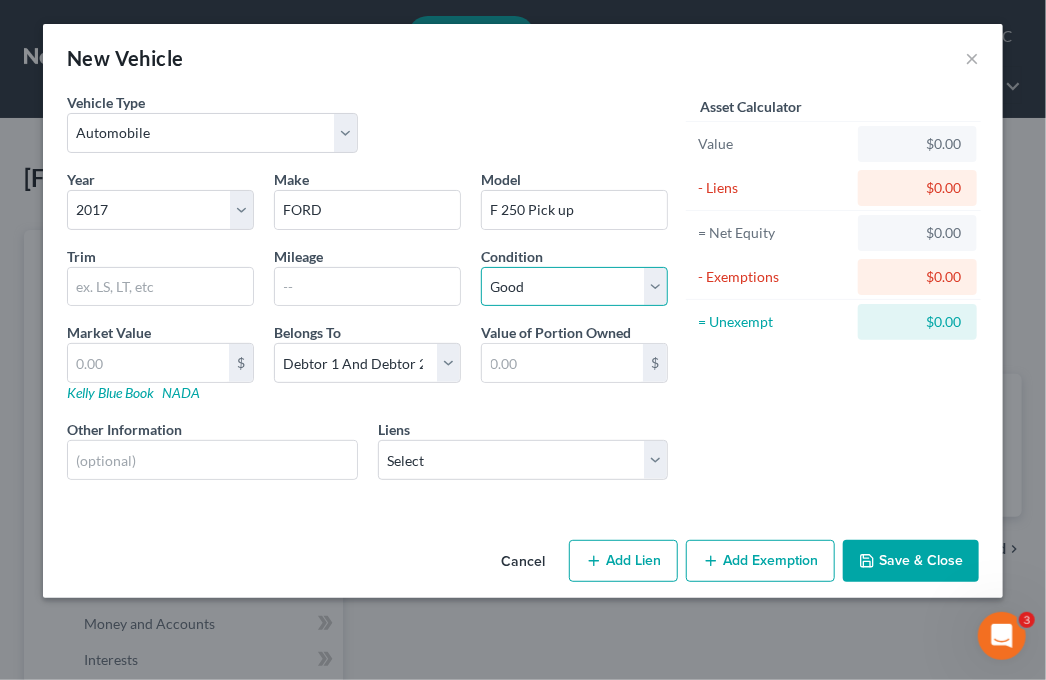 click on "Select Excellent Very Good Good Fair Poor" at bounding box center (574, 287) 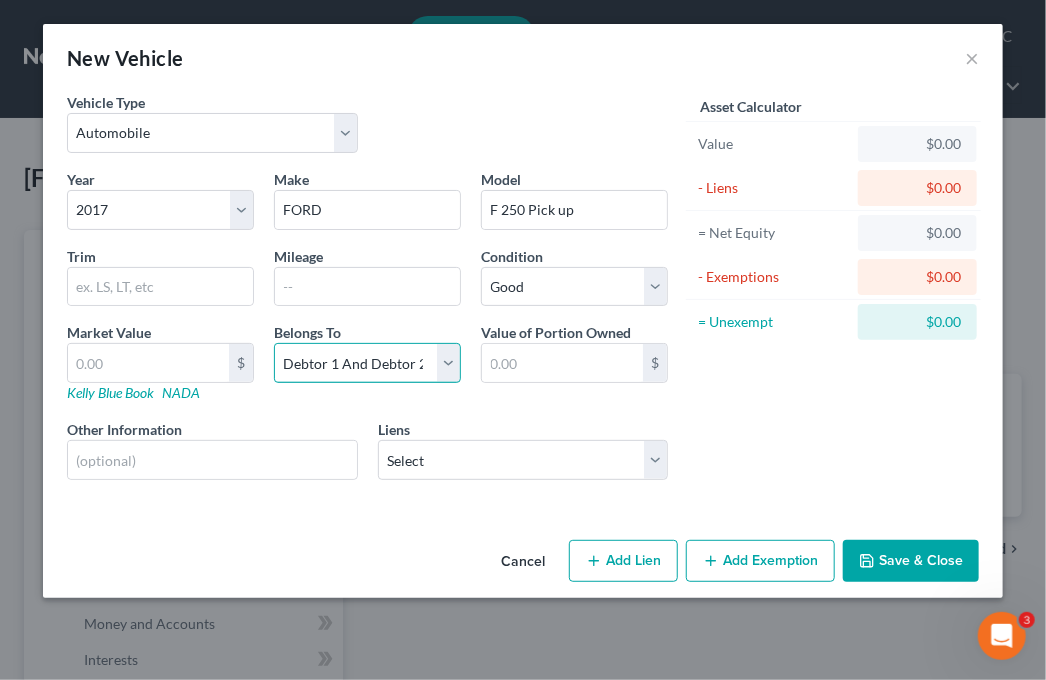 click on "Select Debtor 1 Only Debtor 2 Only Debtor 1 And Debtor 2 Only At Least One Of The Debtors And Another Community Property" at bounding box center (367, 363) 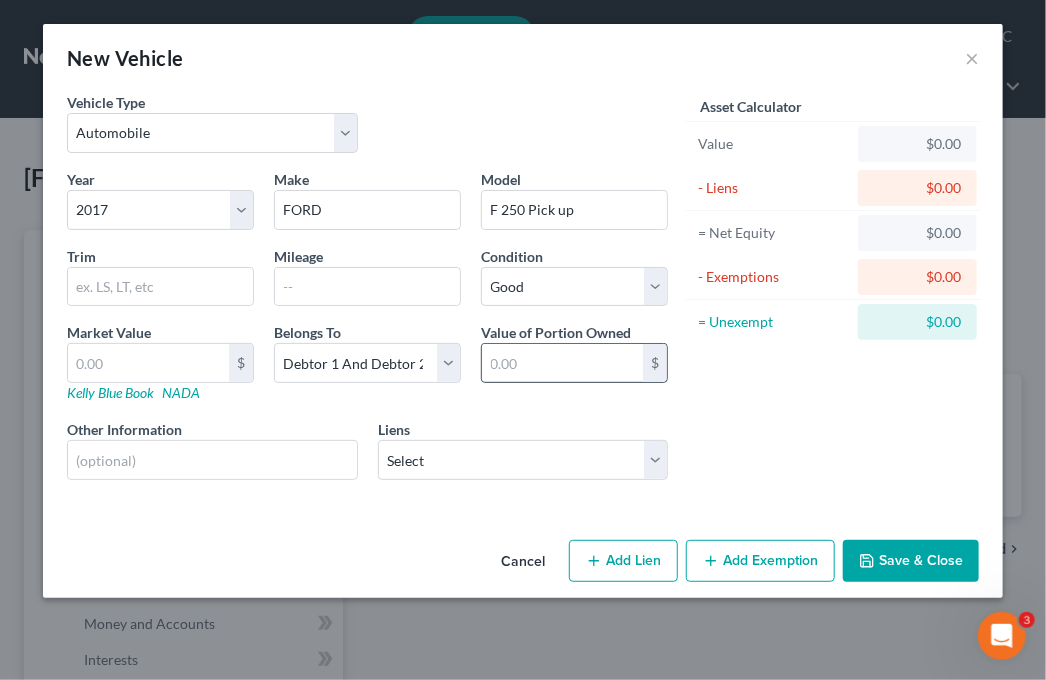 click at bounding box center (562, 363) 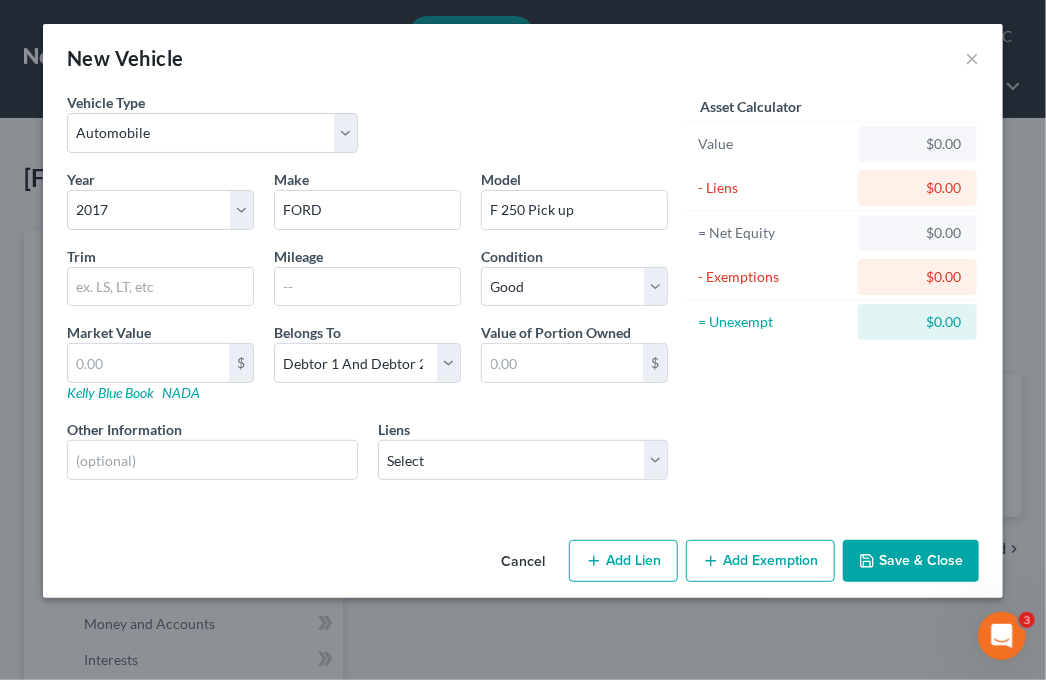 click on "Asset Calculator Value $0.00 - Liens $0.00 = Net Equity $0.00 - Exemptions $0.00 = Unexempt $0.00" at bounding box center (833, 294) 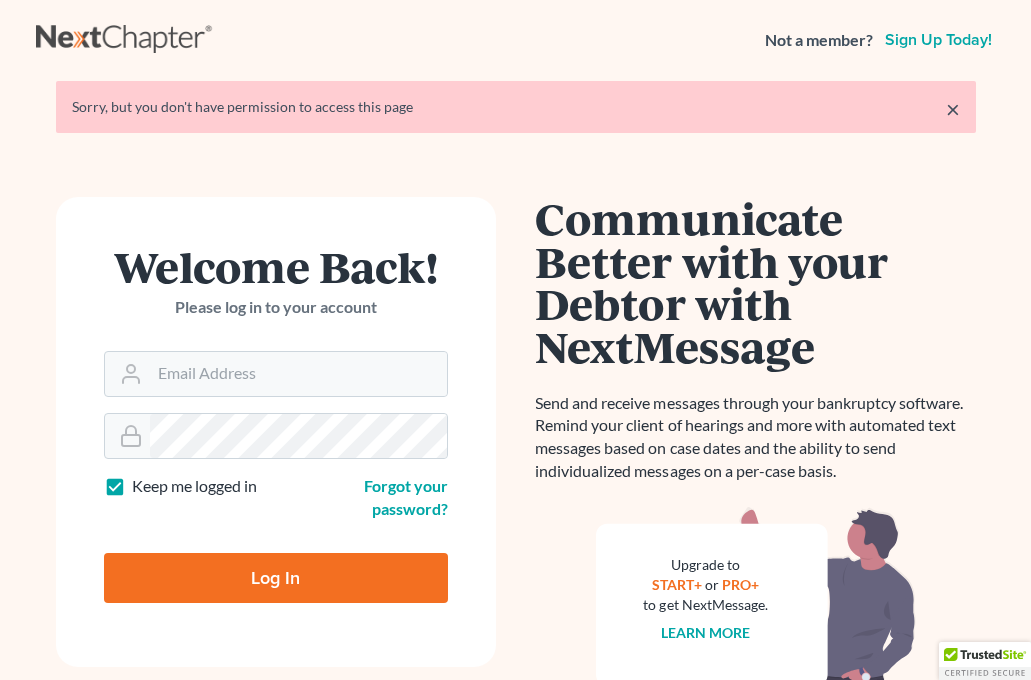 scroll, scrollTop: 0, scrollLeft: 0, axis: both 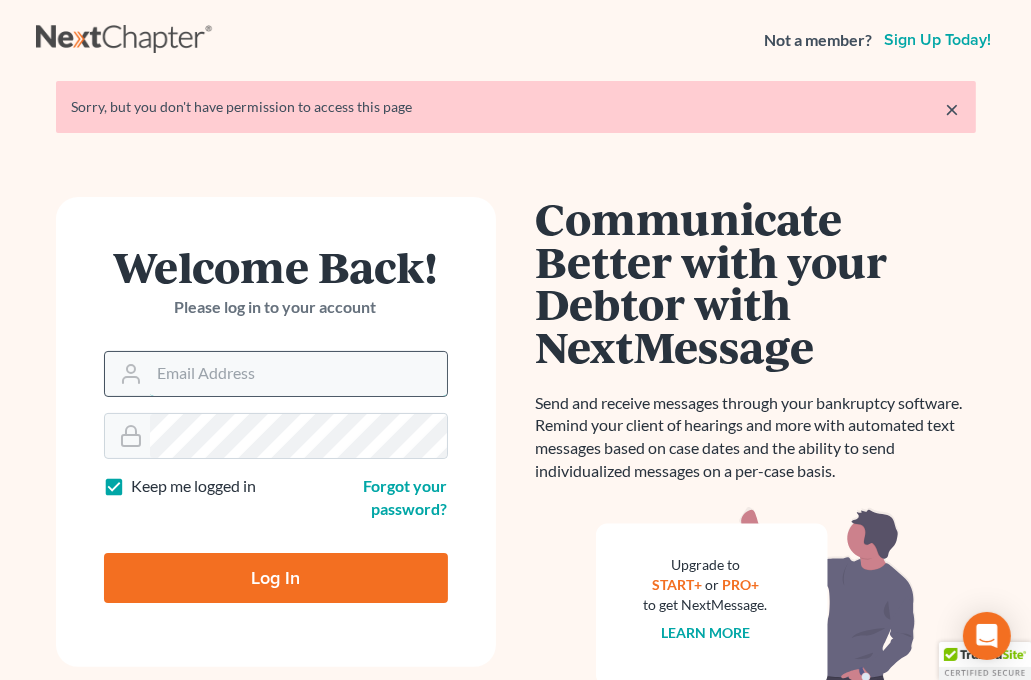 click on "Email Address" at bounding box center [298, 374] 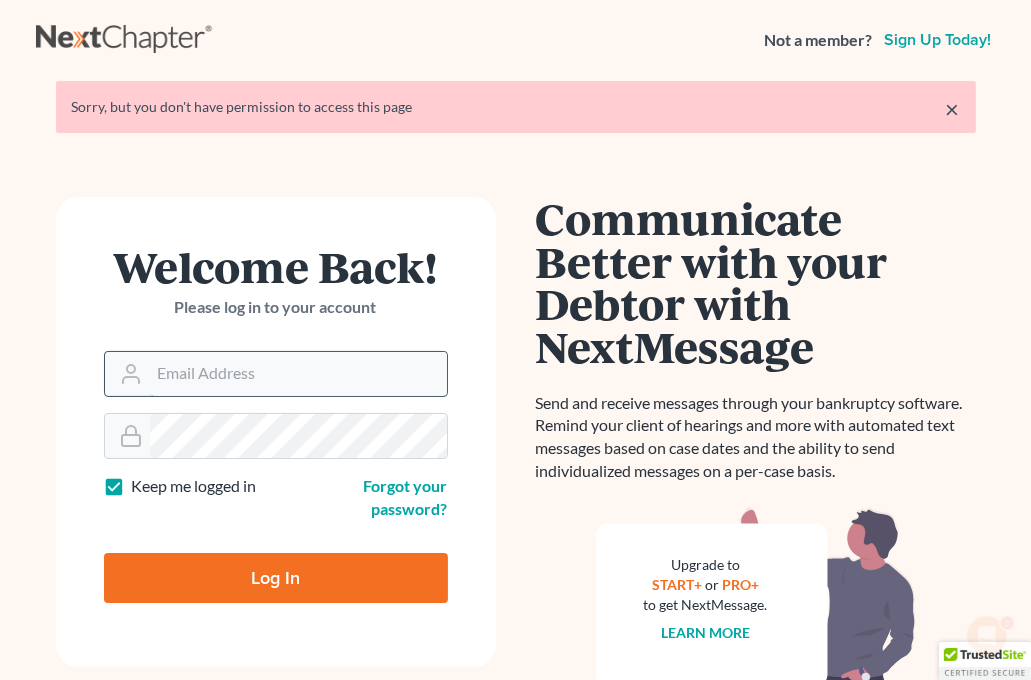 scroll, scrollTop: 0, scrollLeft: 0, axis: both 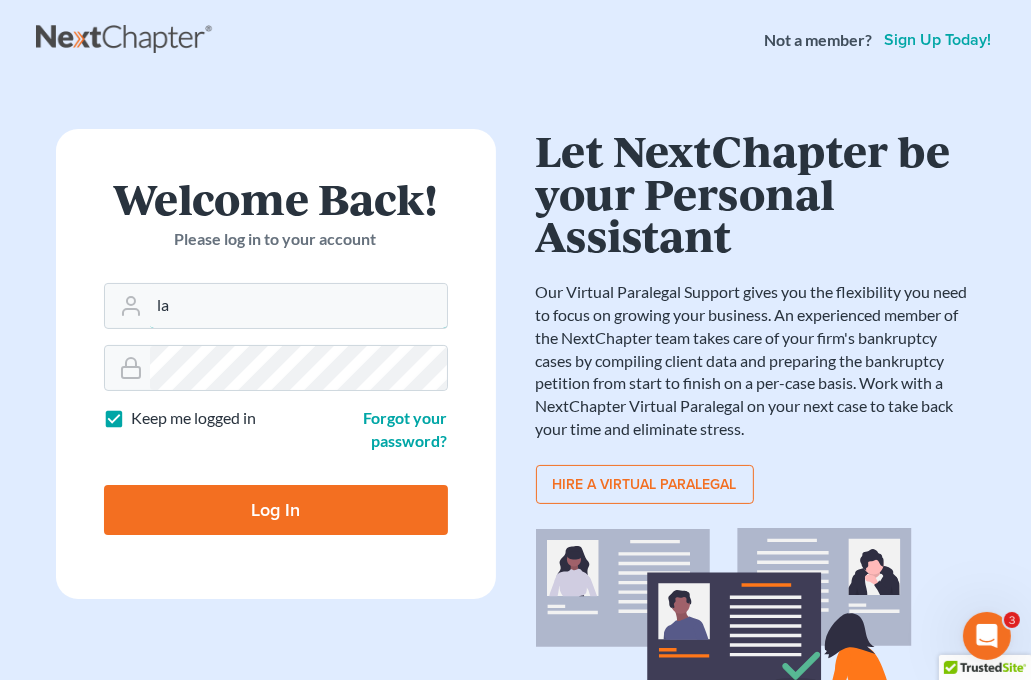 type on "[EMAIL]" 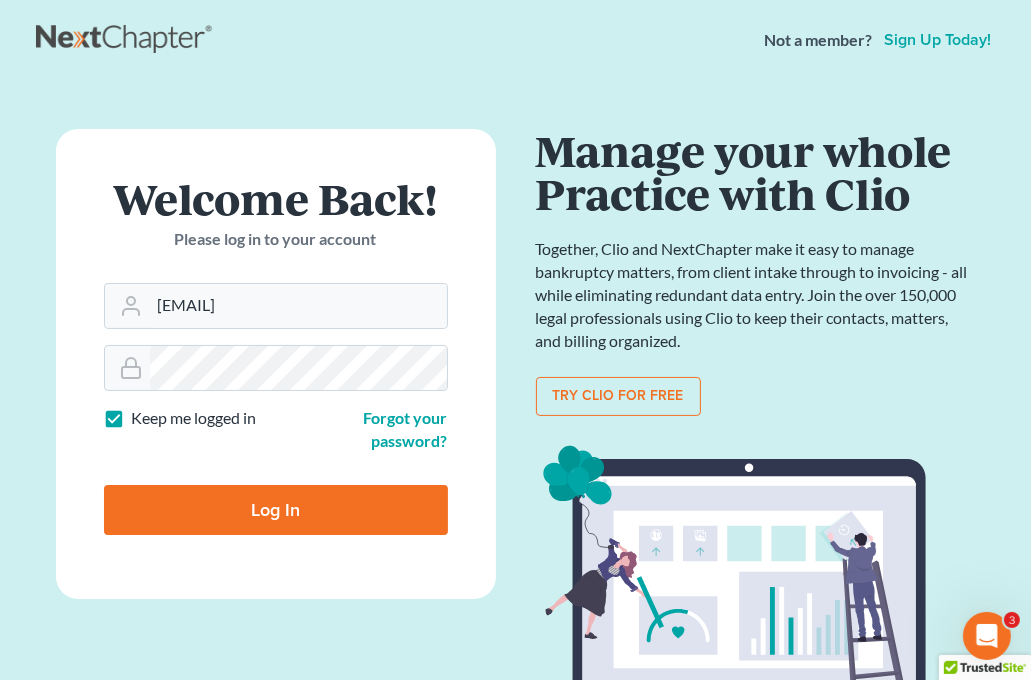 click on "Log In" at bounding box center [276, 510] 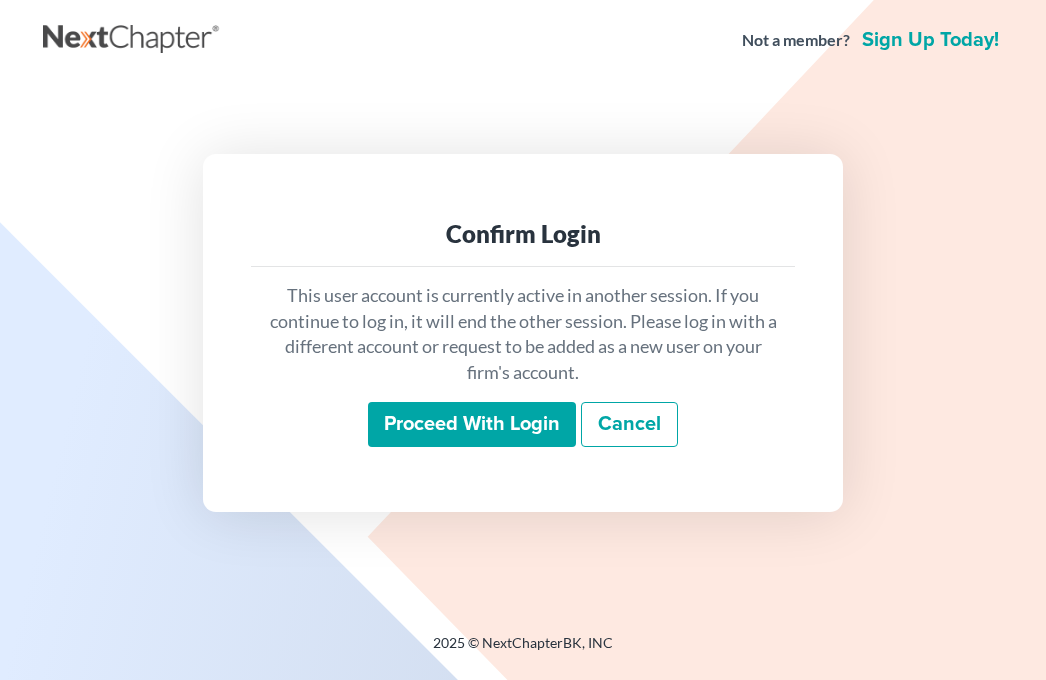 scroll, scrollTop: 0, scrollLeft: 0, axis: both 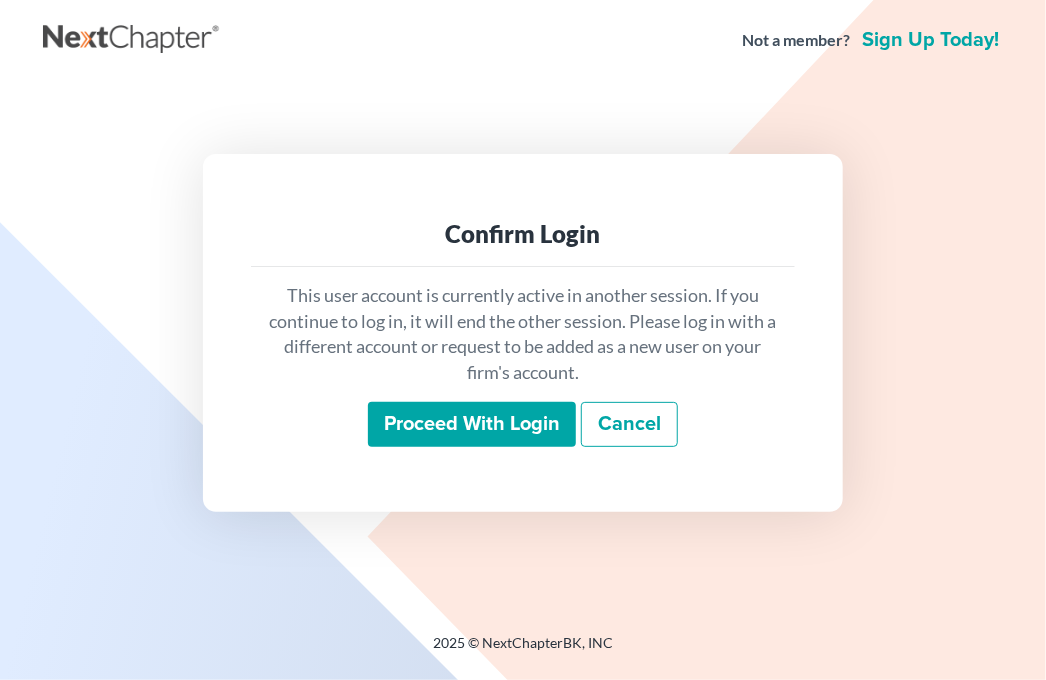 click on "Proceed with login" at bounding box center (472, 425) 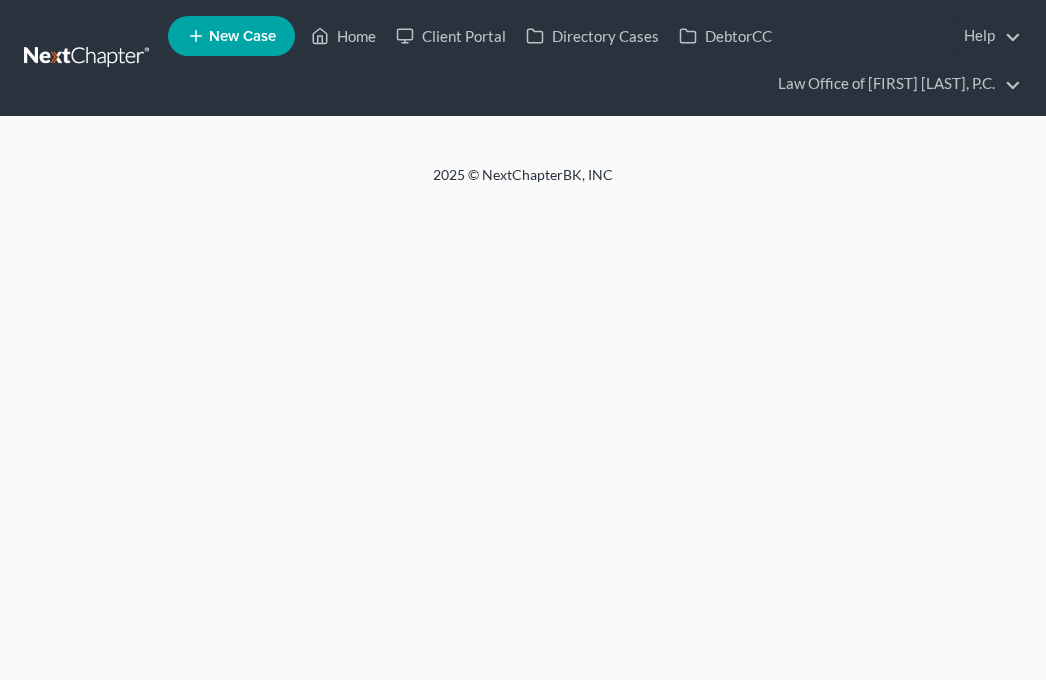 scroll, scrollTop: 0, scrollLeft: 0, axis: both 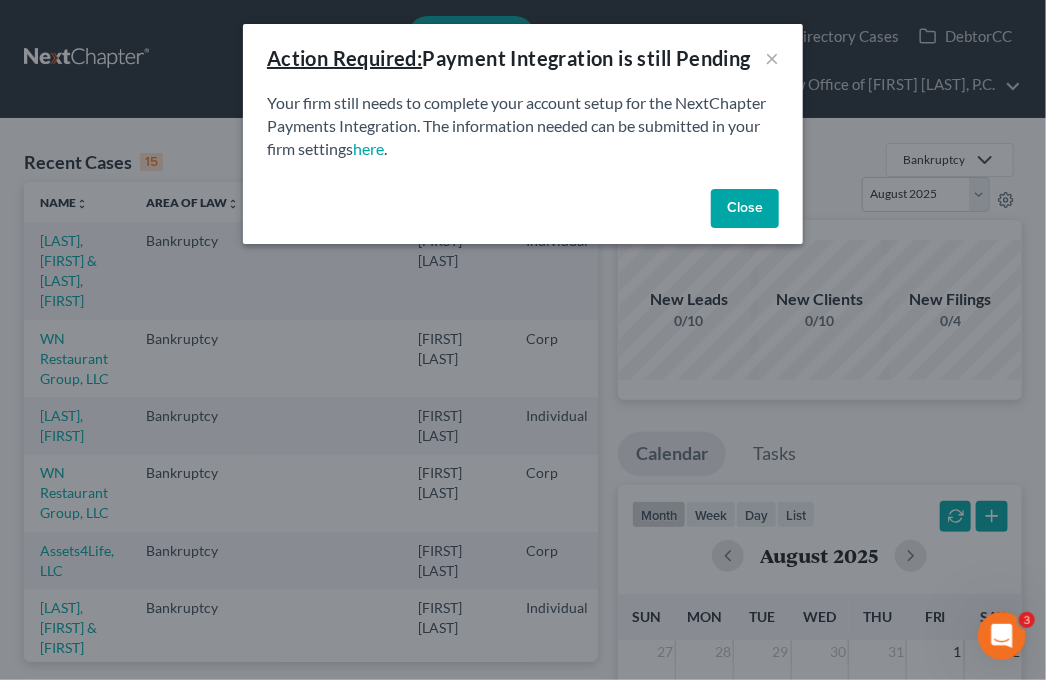 click on "Close" at bounding box center [745, 209] 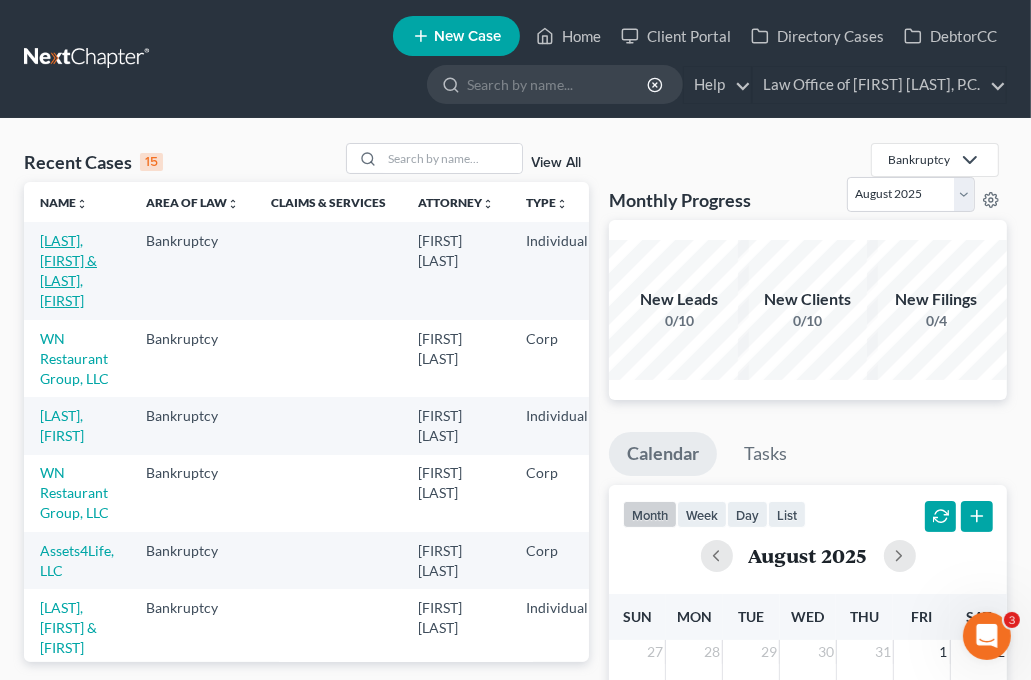 click on "[LAST], [FIRST] & [LAST], [FIRST]" at bounding box center (68, 270) 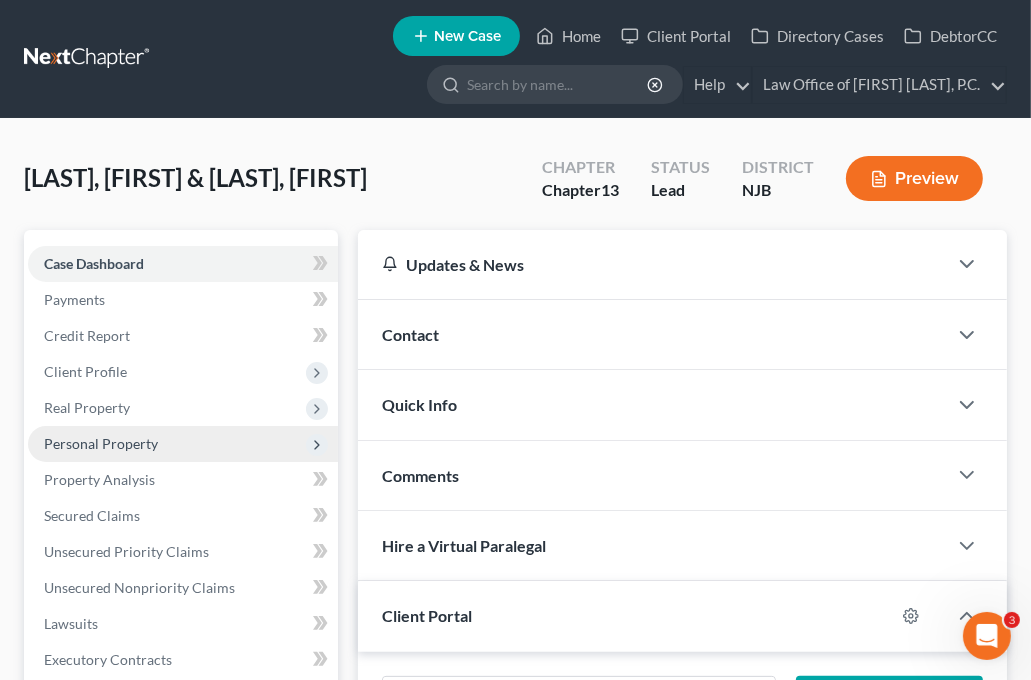 click on "Personal Property" at bounding box center (183, 444) 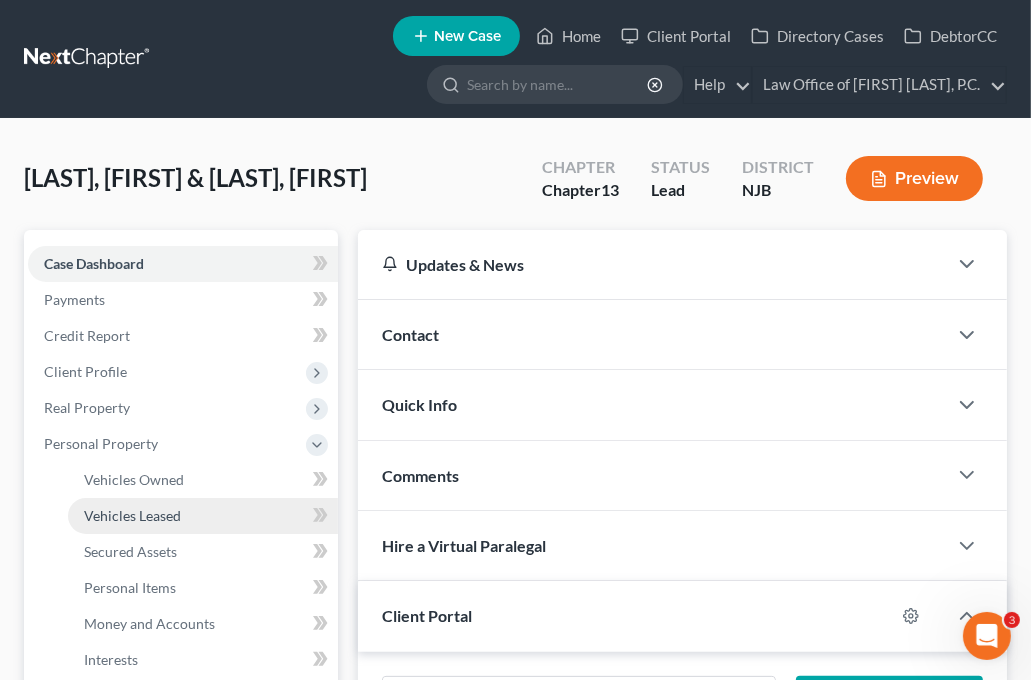click on "Vehicles Leased" at bounding box center [132, 515] 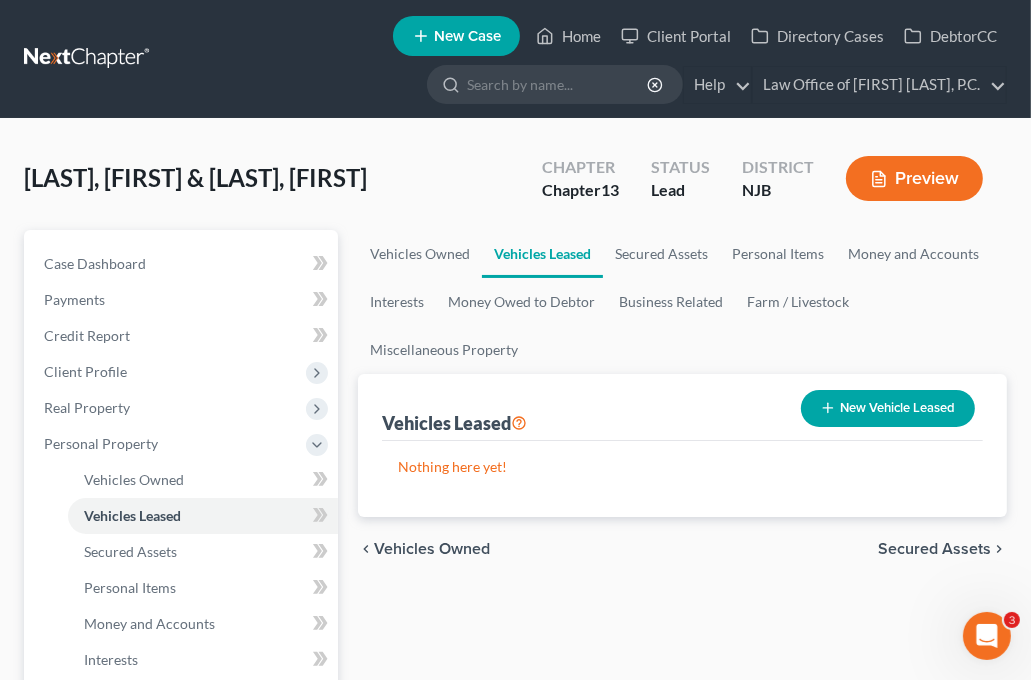 click on "New Vehicle Leased" at bounding box center (888, 408) 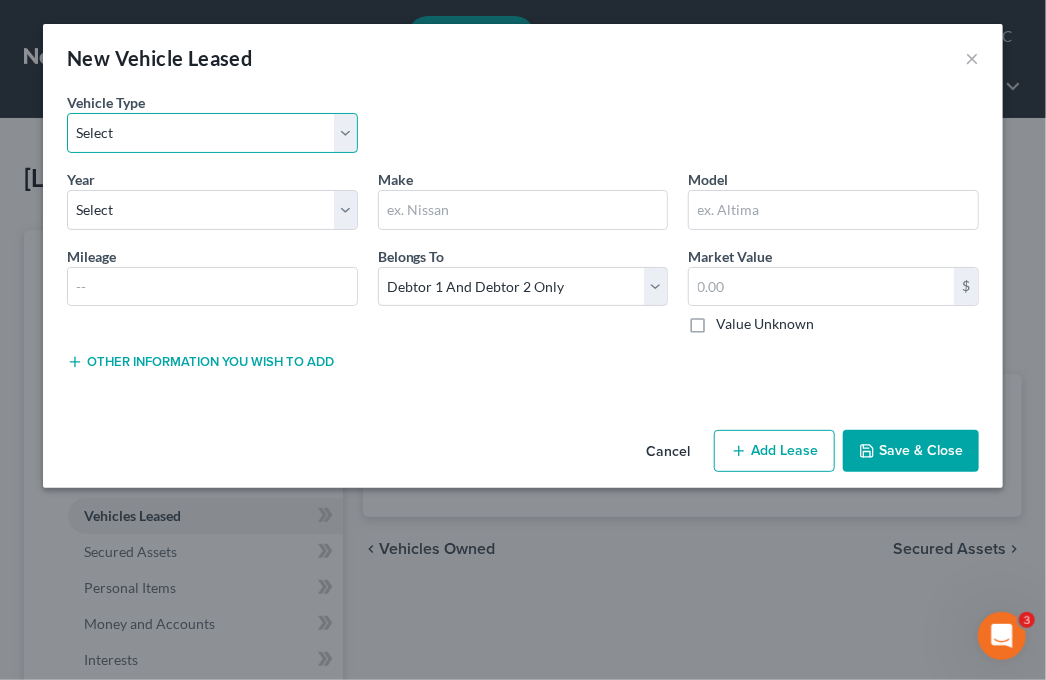click on "Select Automobile Truck Trailer Watercraft Aircraft Motor Home Atv Other Vehicle" at bounding box center (212, 133) 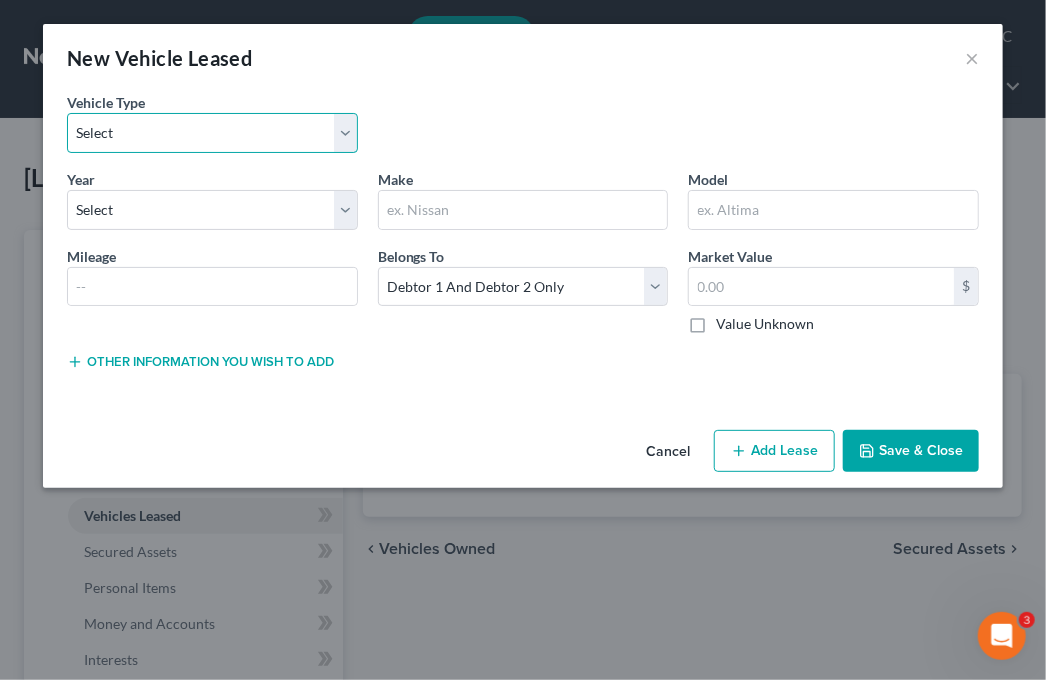 select on "0" 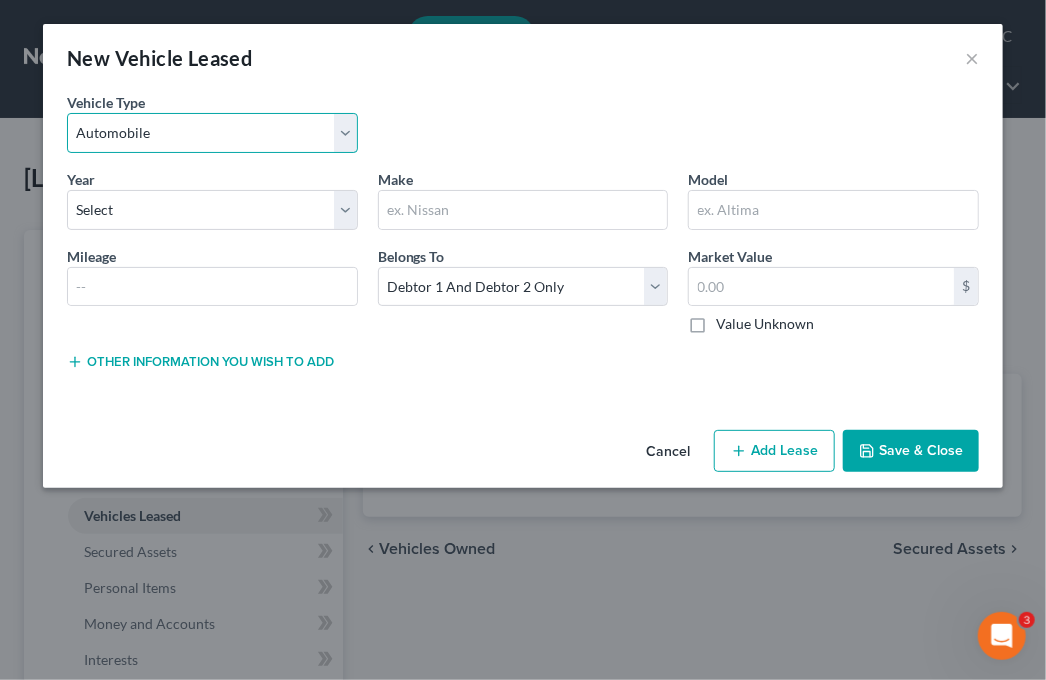click on "Select Automobile Truck Trailer Watercraft Aircraft Motor Home Atv Other Vehicle" at bounding box center (212, 133) 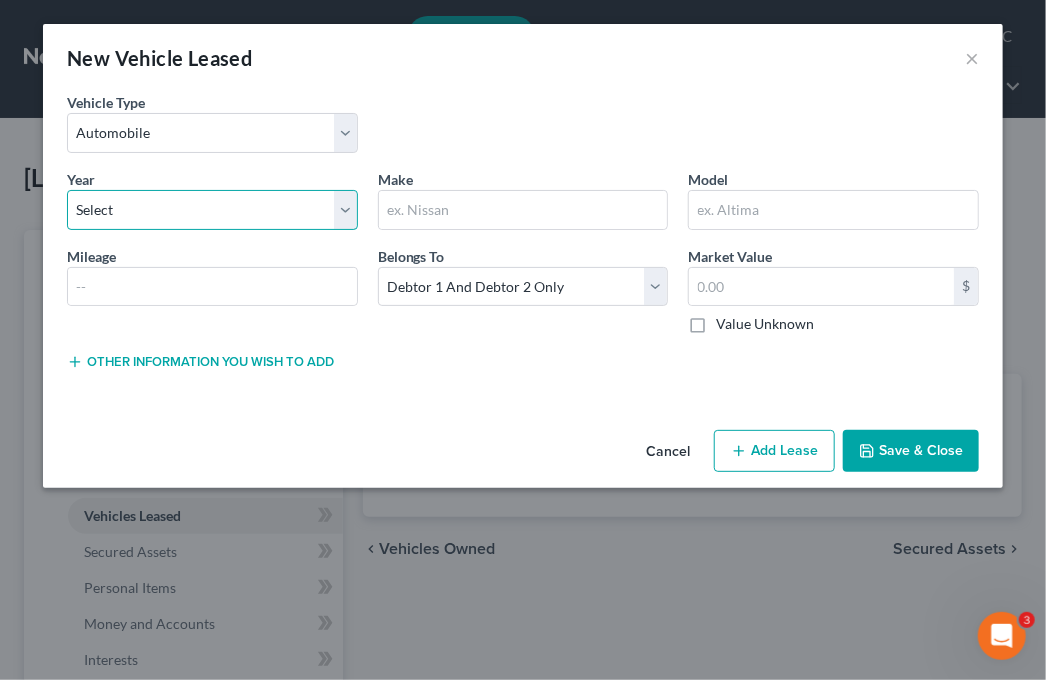 click on "Select 2026 2025 2024 2023 2022 2021 2020 2019 2018 2017 2016 2015 2014 2013 2012 2011 2010 2009 2008 2007 2006 2005 2004 2003 2002 2001 2000 1999 1998 1997 1996 1995 1994 1993 1992 1991 1990 1989 1988 1987 1986 1985 1984 1983 1982 1981 1980 1979 1978 1977 1976 1975 1974 1973 1972 1971 1970 1969 1968 1967 1966 1965 1964 1963 1962 1961 1960 1959 1958 1957 1956 1955 1954 1953 1952 1951 1950 1949 1948 1947 1946 1945 1944 1943 1942 1941 1940 1939 1938 1937 1936 1935 1934 1933 1932 1931 1930 1929 1928 1927 1926 1925 1924 1923 1922 1921 1920 1919 1918 1917 1916 1915 1914 1913 1912 1911 1910 1909 1908 1907 1906 1905 1904 1903 1902 1901" at bounding box center (212, 210) 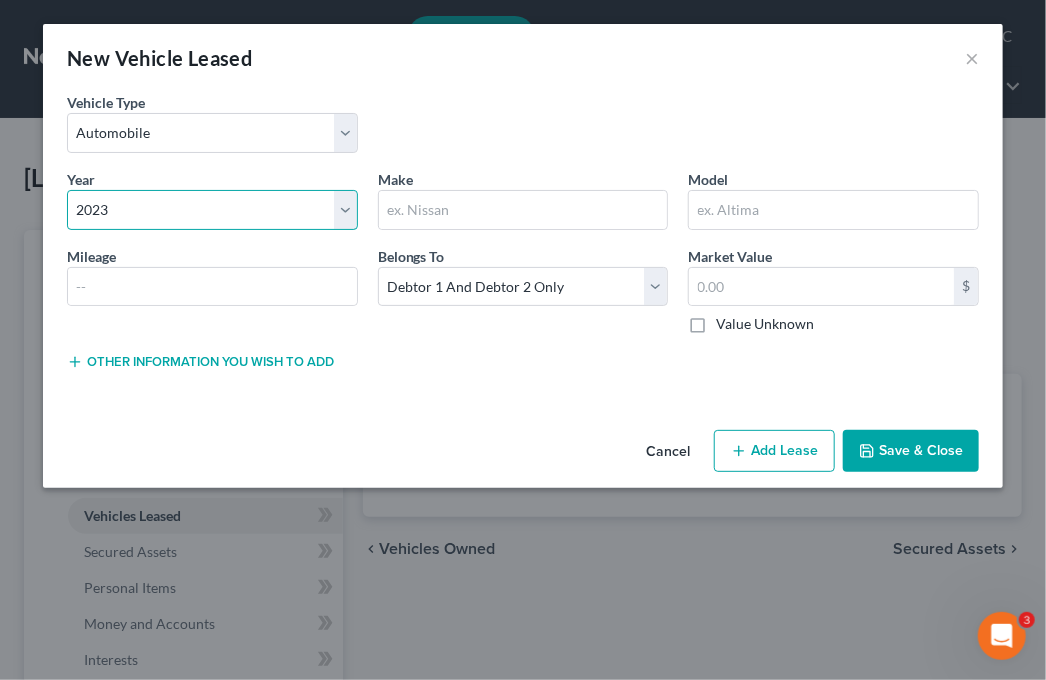click on "Select 2026 2025 2024 2023 2022 2021 2020 2019 2018 2017 2016 2015 2014 2013 2012 2011 2010 2009 2008 2007 2006 2005 2004 2003 2002 2001 2000 1999 1998 1997 1996 1995 1994 1993 1992 1991 1990 1989 1988 1987 1986 1985 1984 1983 1982 1981 1980 1979 1978 1977 1976 1975 1974 1973 1972 1971 1970 1969 1968 1967 1966 1965 1964 1963 1962 1961 1960 1959 1958 1957 1956 1955 1954 1953 1952 1951 1950 1949 1948 1947 1946 1945 1944 1943 1942 1941 1940 1939 1938 1937 1936 1935 1934 1933 1932 1931 1930 1929 1928 1927 1926 1925 1924 1923 1922 1921 1920 1919 1918 1917 1916 1915 1914 1913 1912 1911 1910 1909 1908 1907 1906 1905 1904 1903 1902 1901" at bounding box center (212, 210) 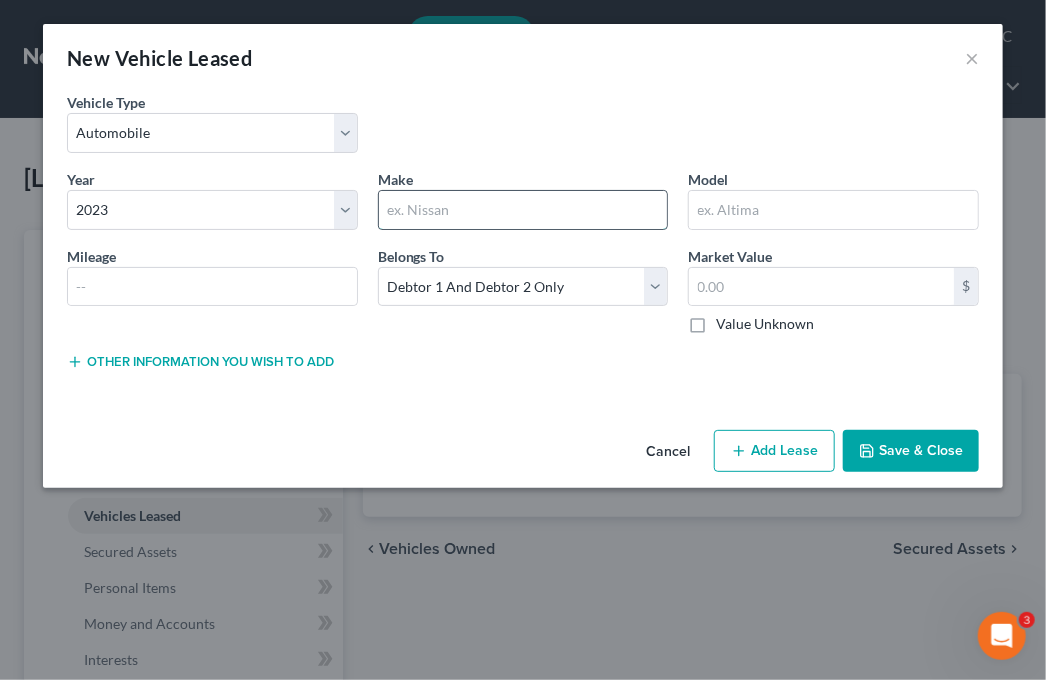 click at bounding box center (523, 210) 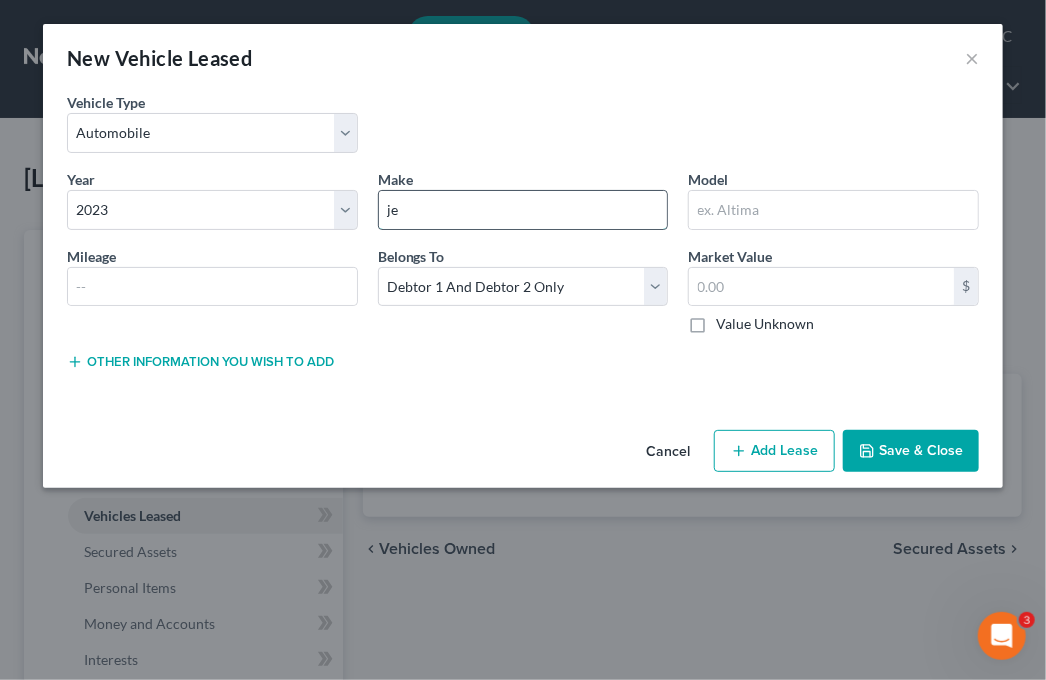 type on "j" 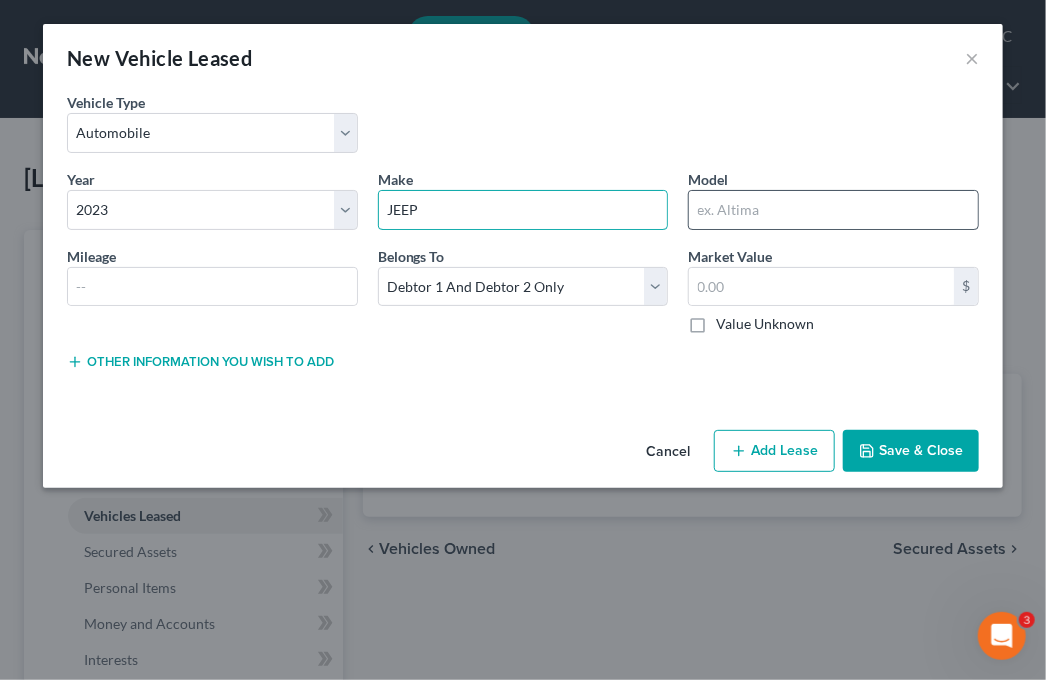 type on "JEEP" 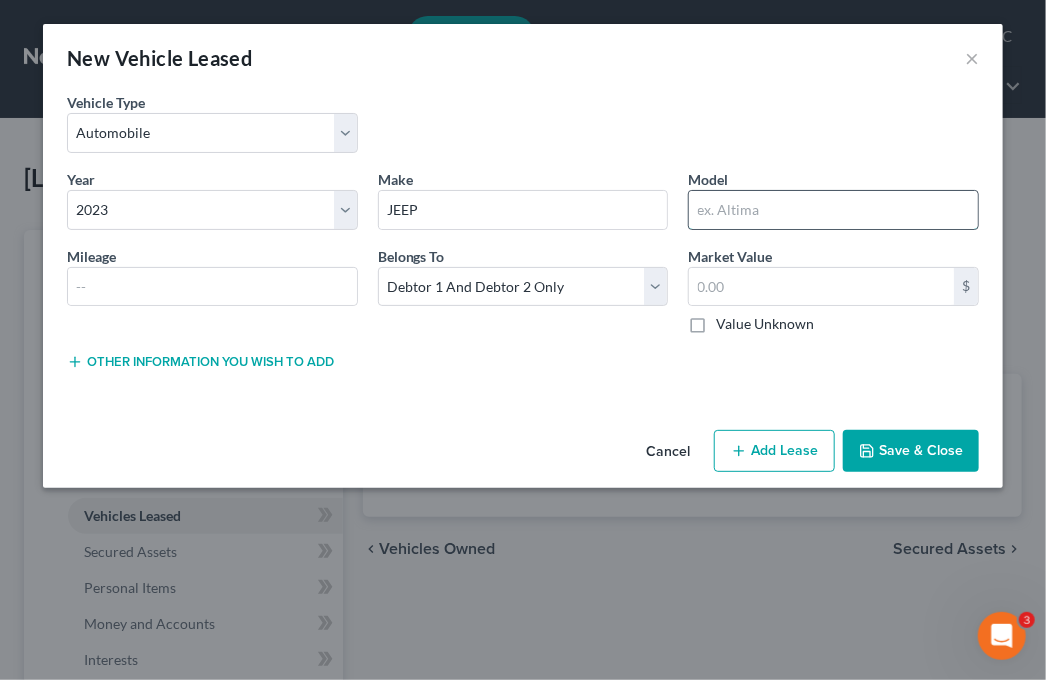 click at bounding box center [833, 210] 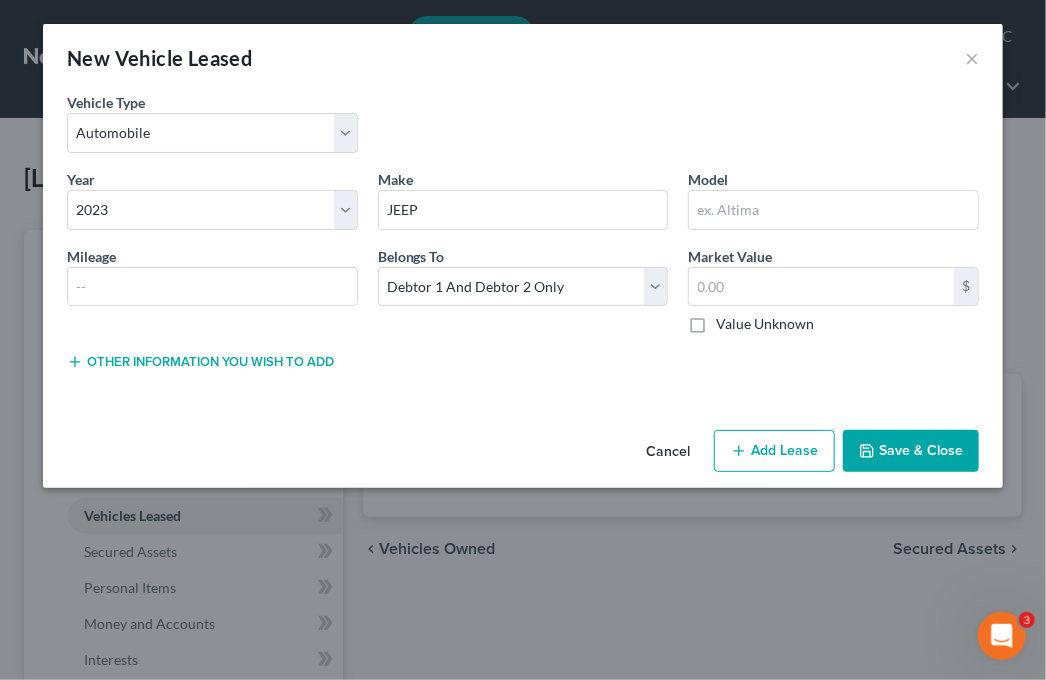 click on "Other information you wish to add
Lease
Select" at bounding box center [523, 368] 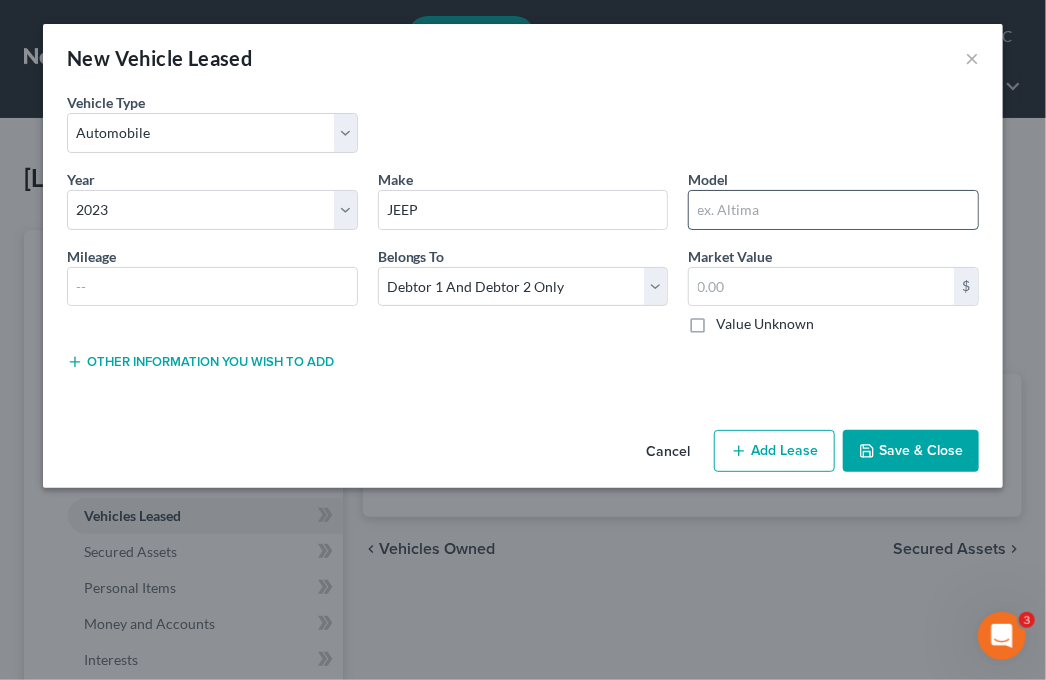 click at bounding box center [833, 210] 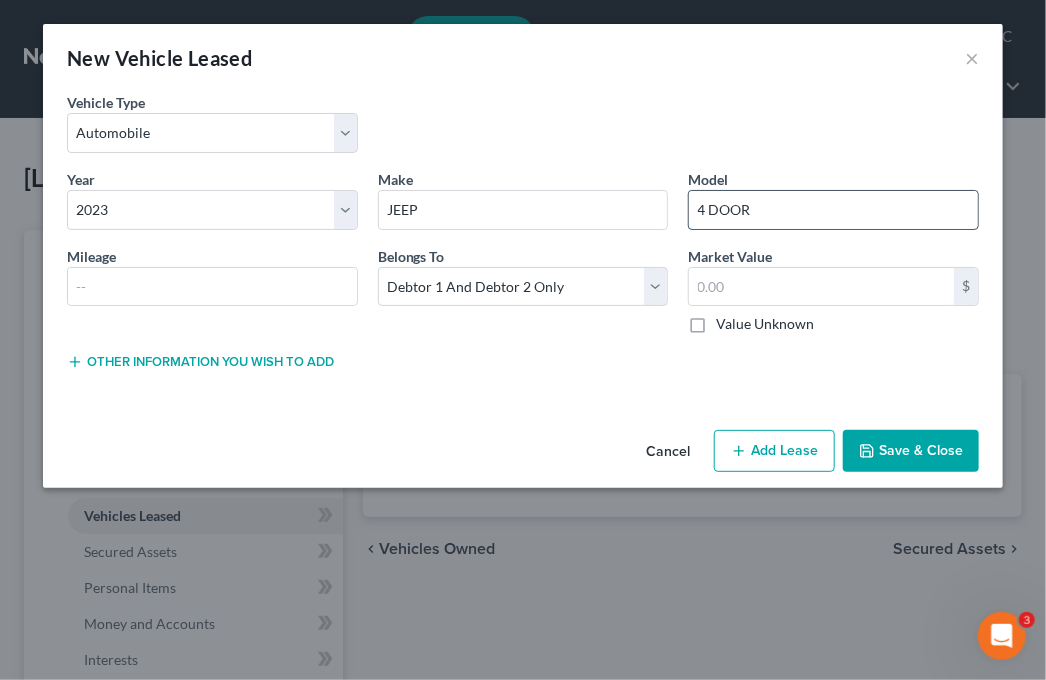 drag, startPoint x: 752, startPoint y: 200, endPoint x: 692, endPoint y: 206, distance: 60.299255 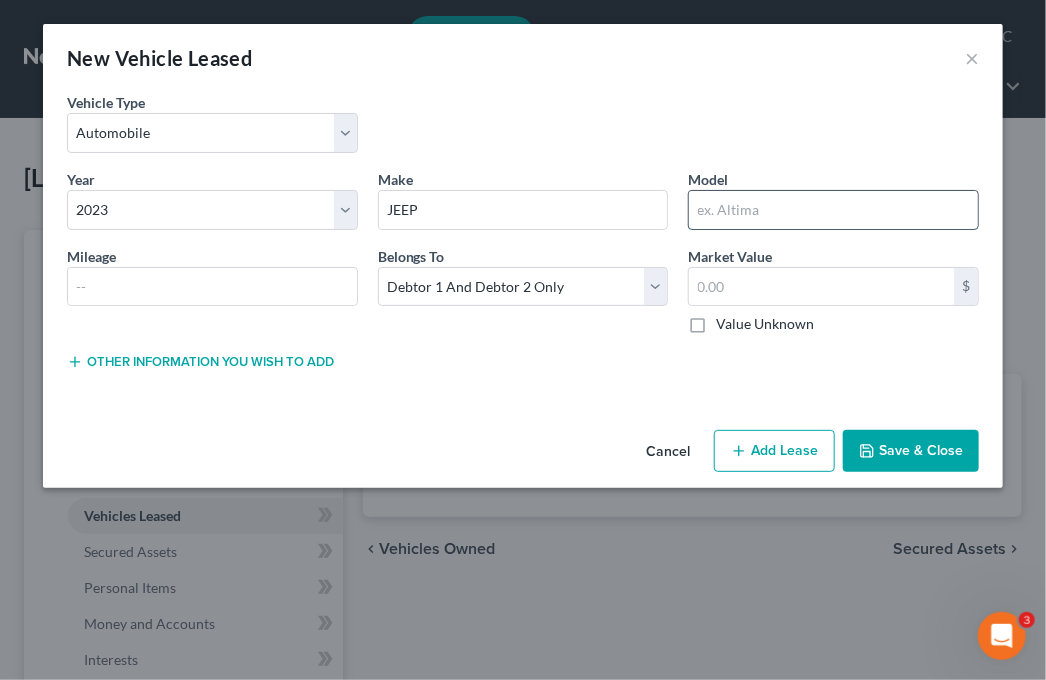 type on "R" 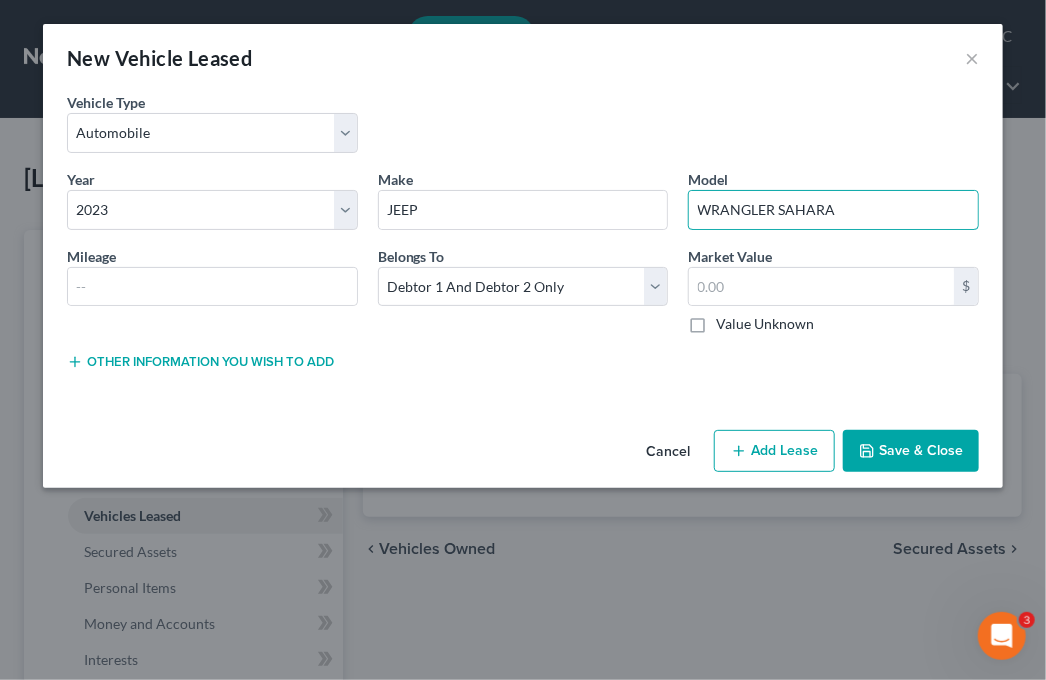 type on "WRANGLER SAHARA" 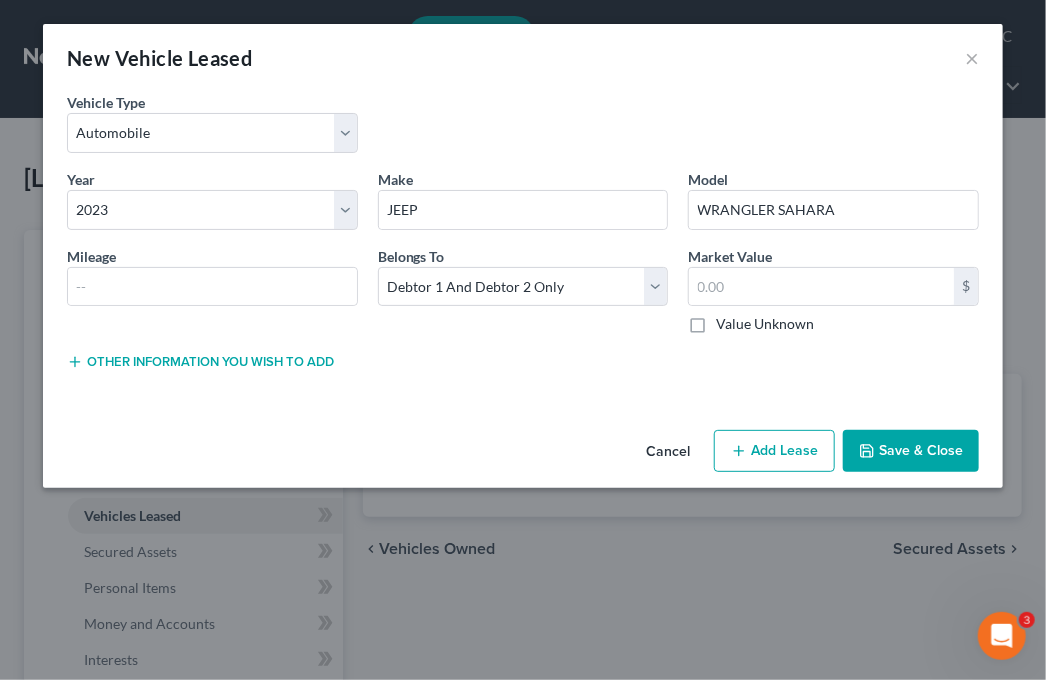 click on "Add Lease" at bounding box center (774, 451) 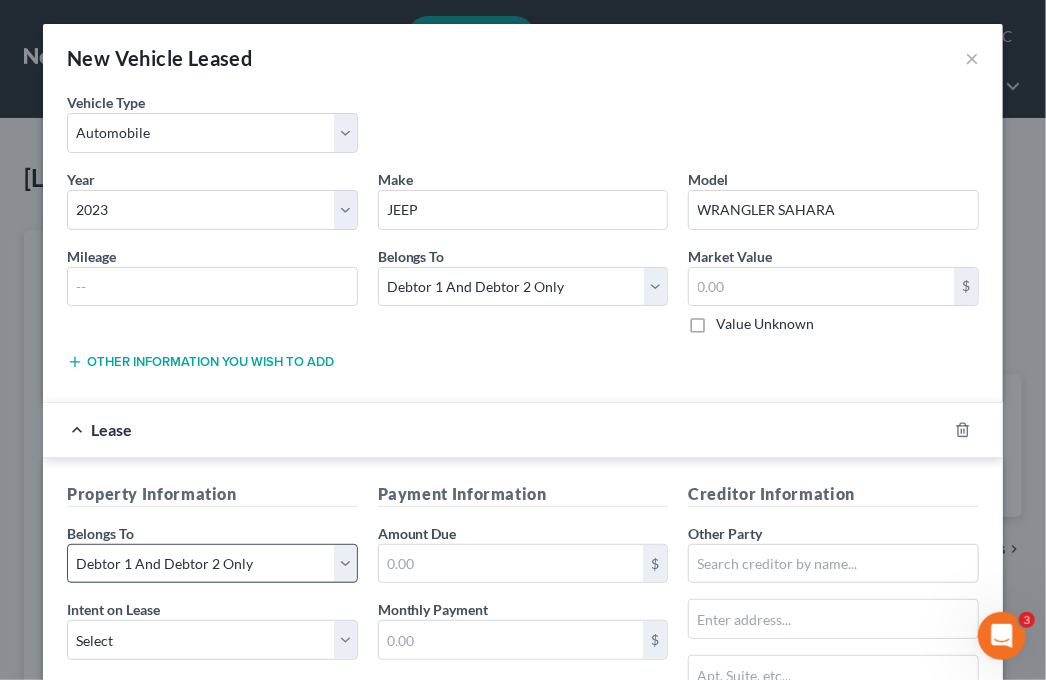 scroll, scrollTop: 100, scrollLeft: 0, axis: vertical 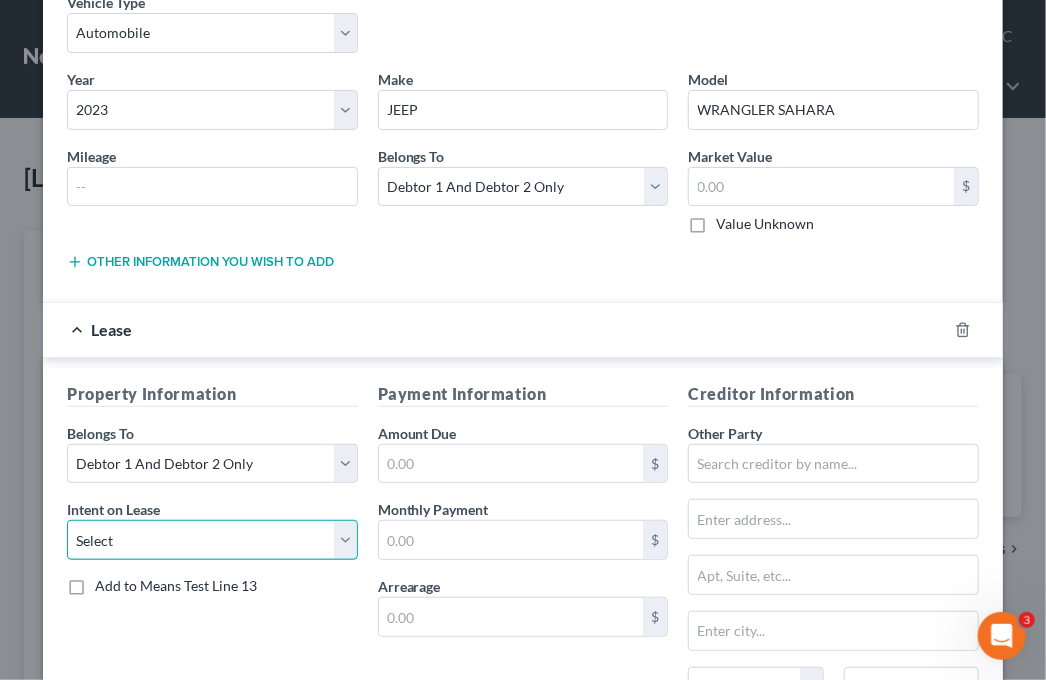 click on "Select None Assume Reject" at bounding box center [212, 540] 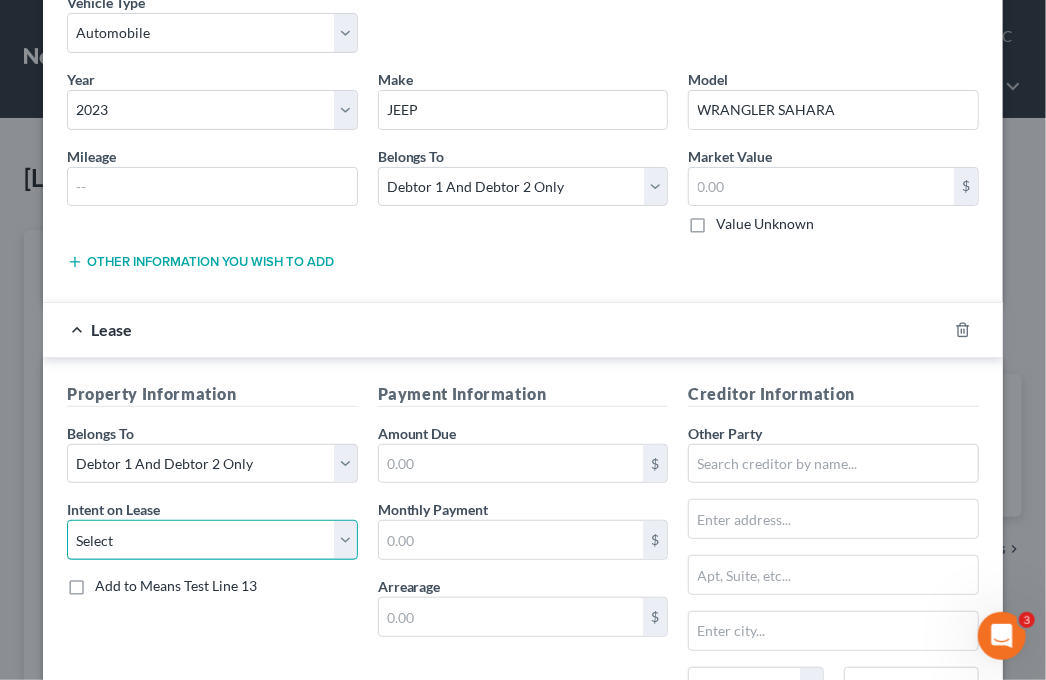 select on "1" 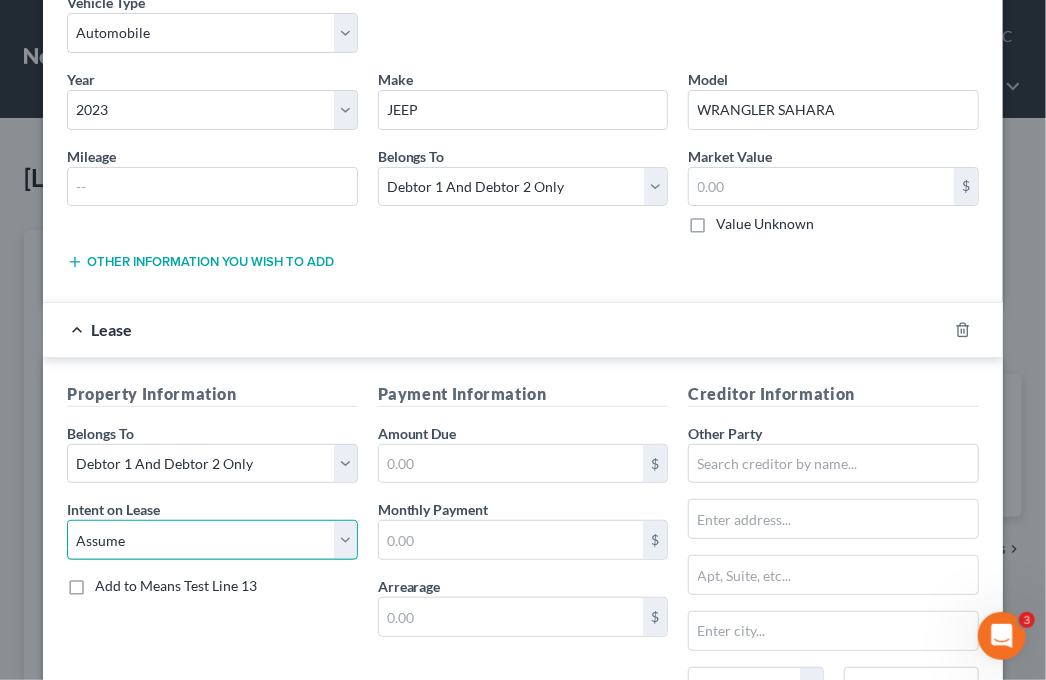 click on "Select None Assume Reject" at bounding box center (212, 540) 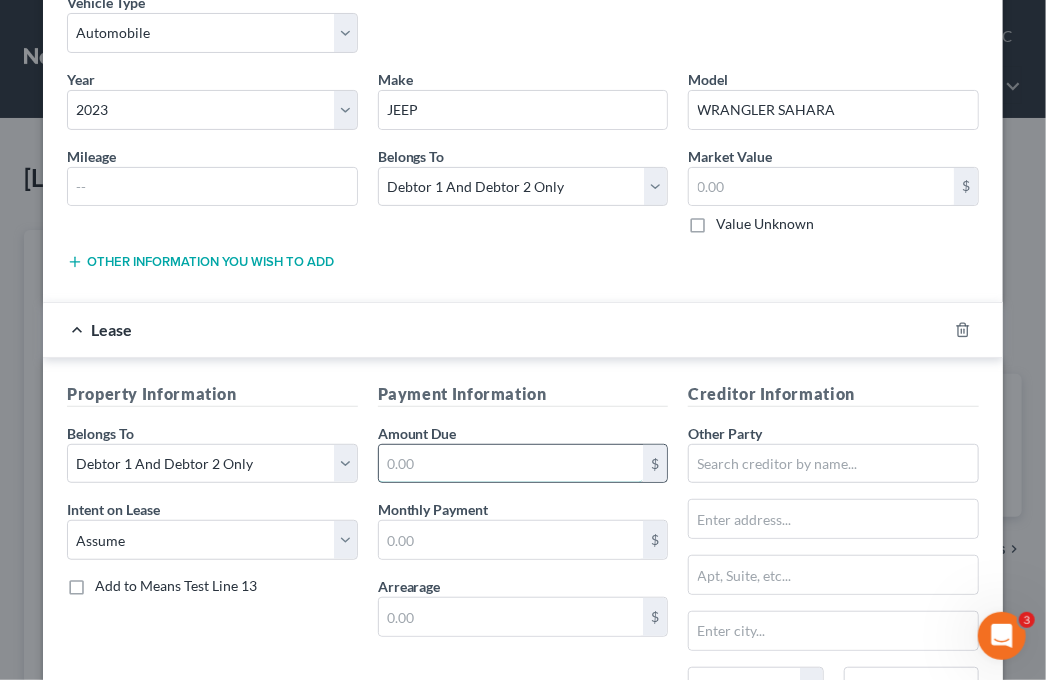click at bounding box center [511, 464] 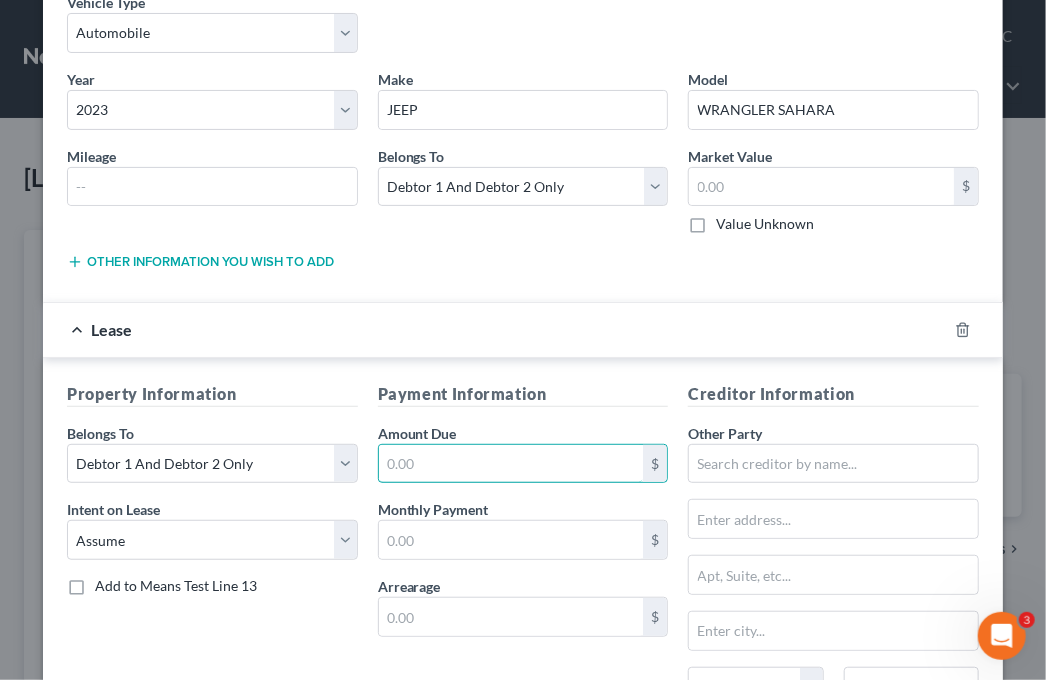 scroll, scrollTop: 0, scrollLeft: 0, axis: both 